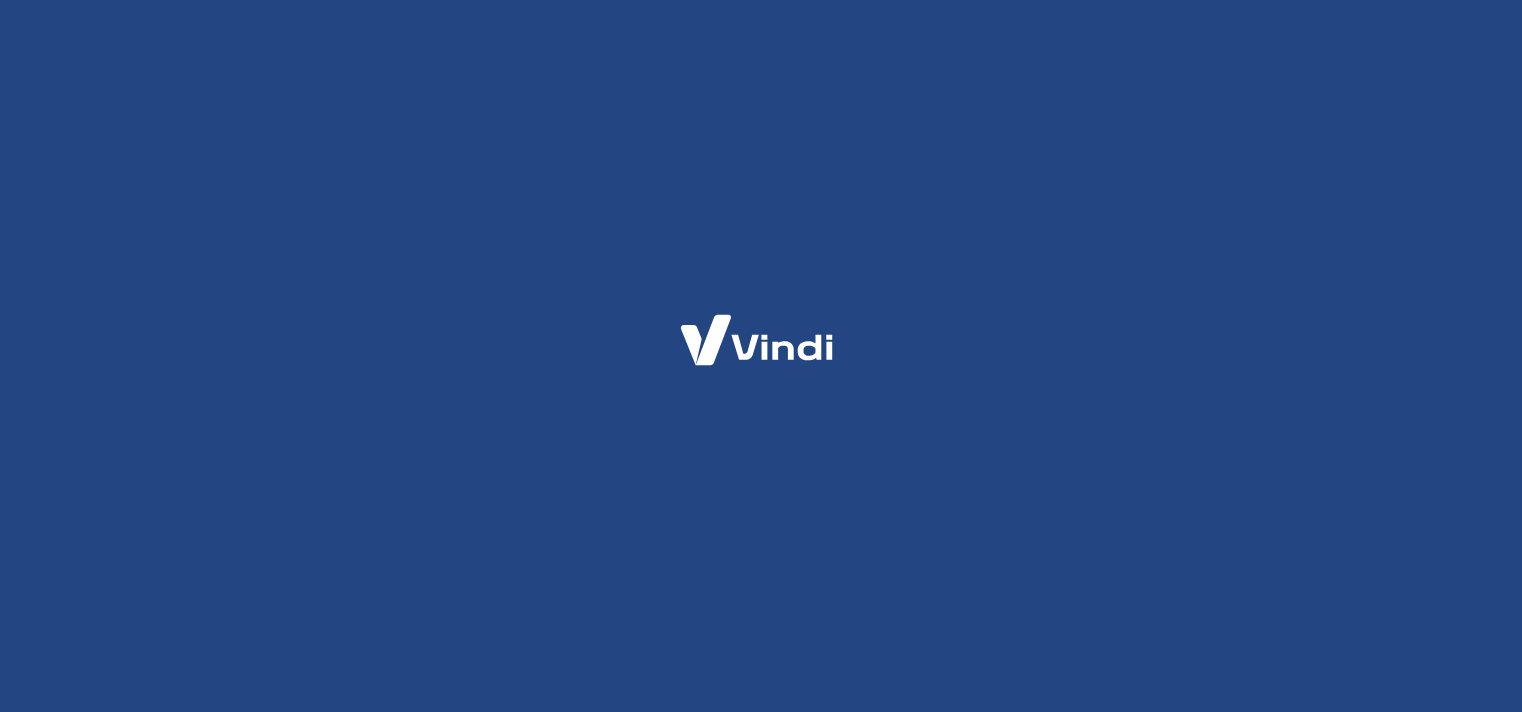 scroll, scrollTop: 0, scrollLeft: 0, axis: both 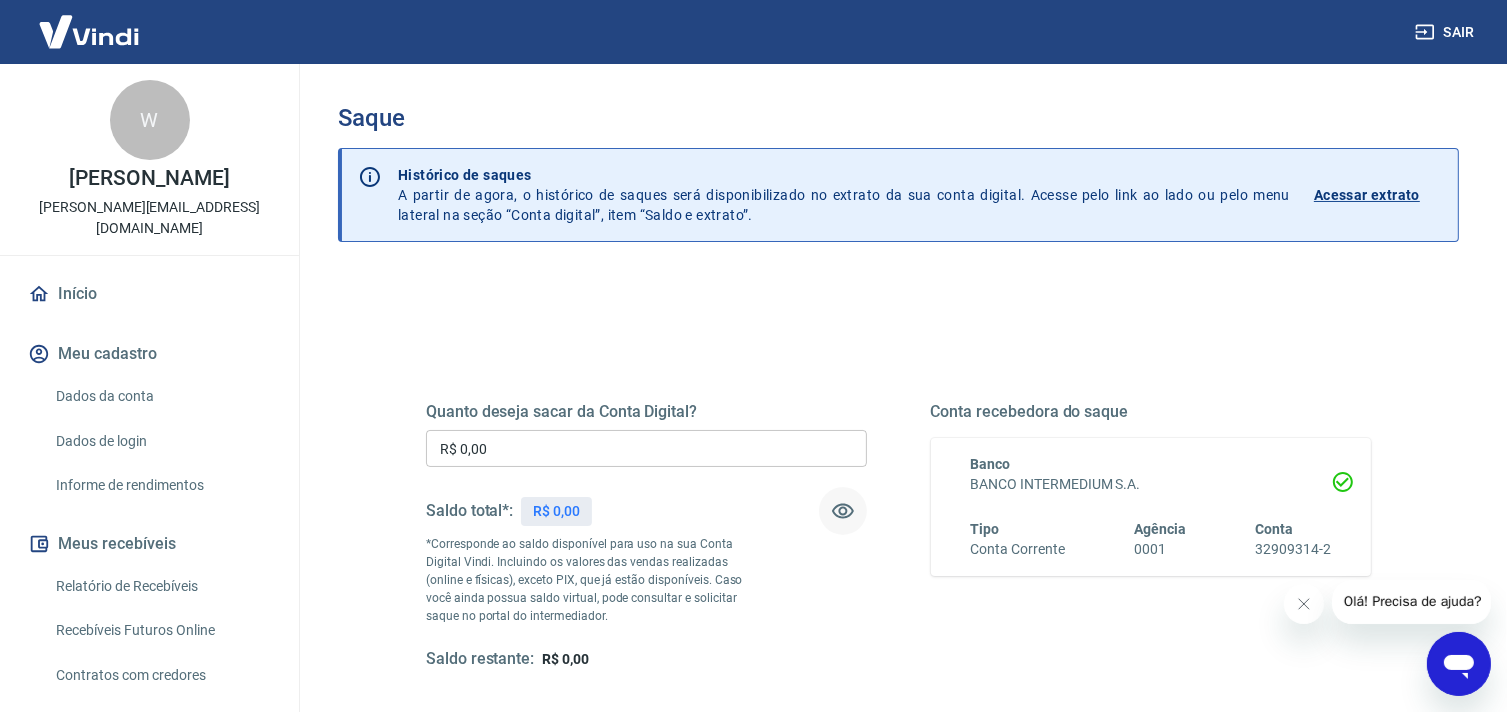 click 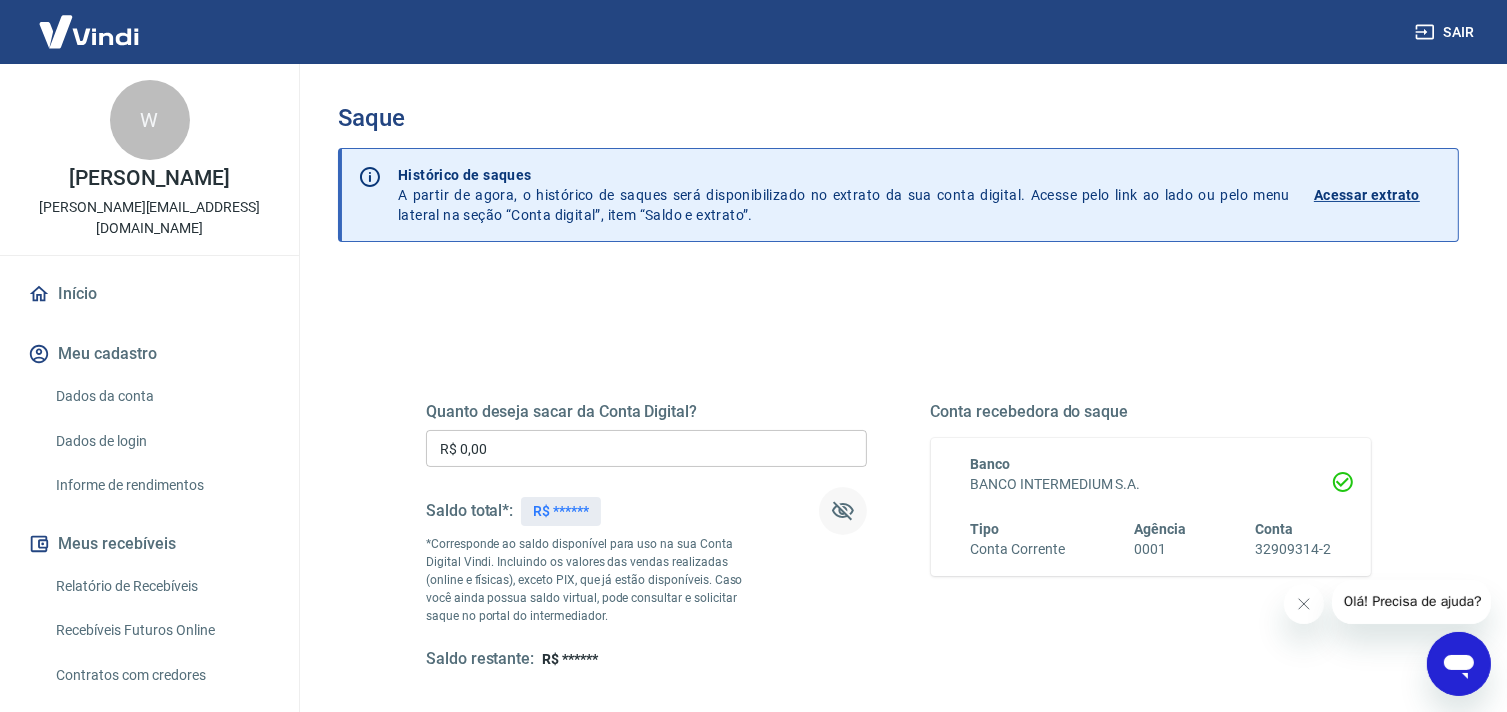 click 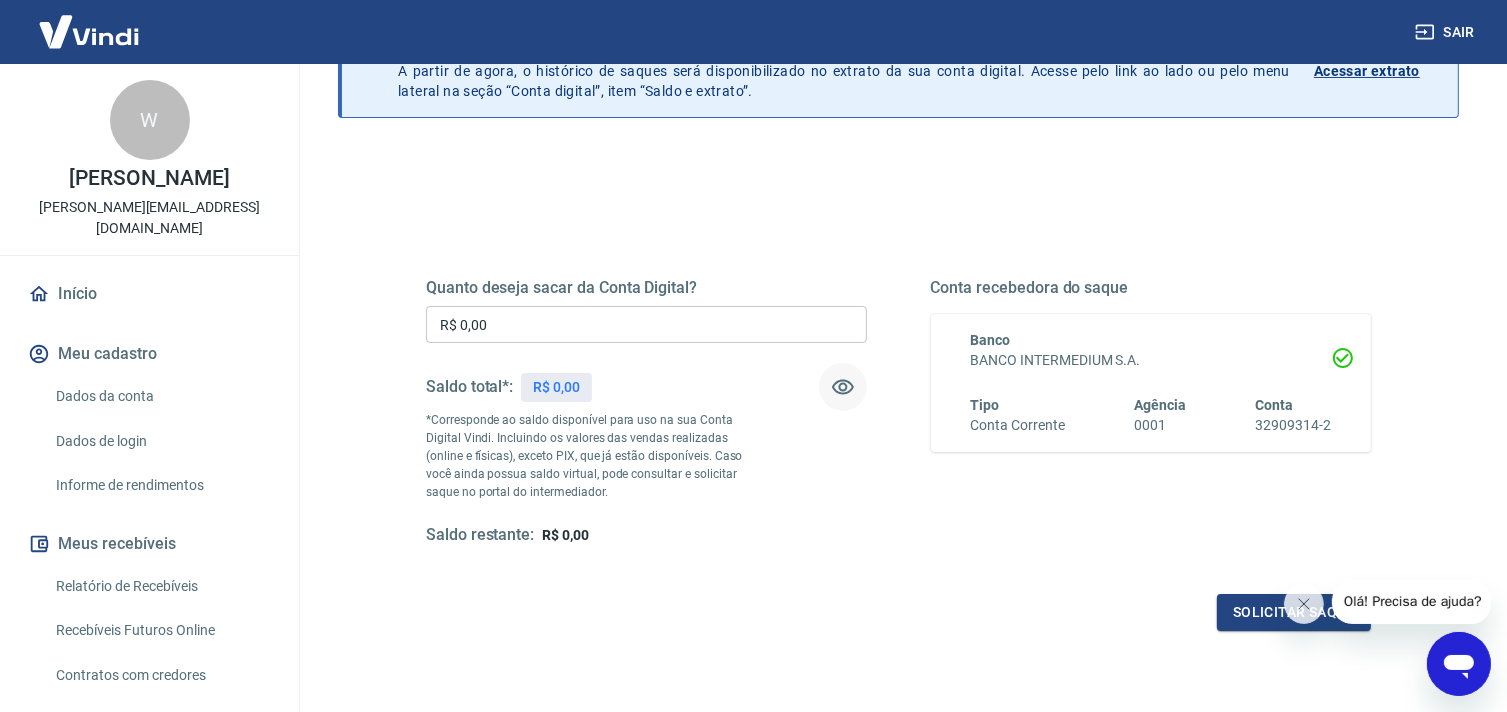 scroll, scrollTop: 0, scrollLeft: 0, axis: both 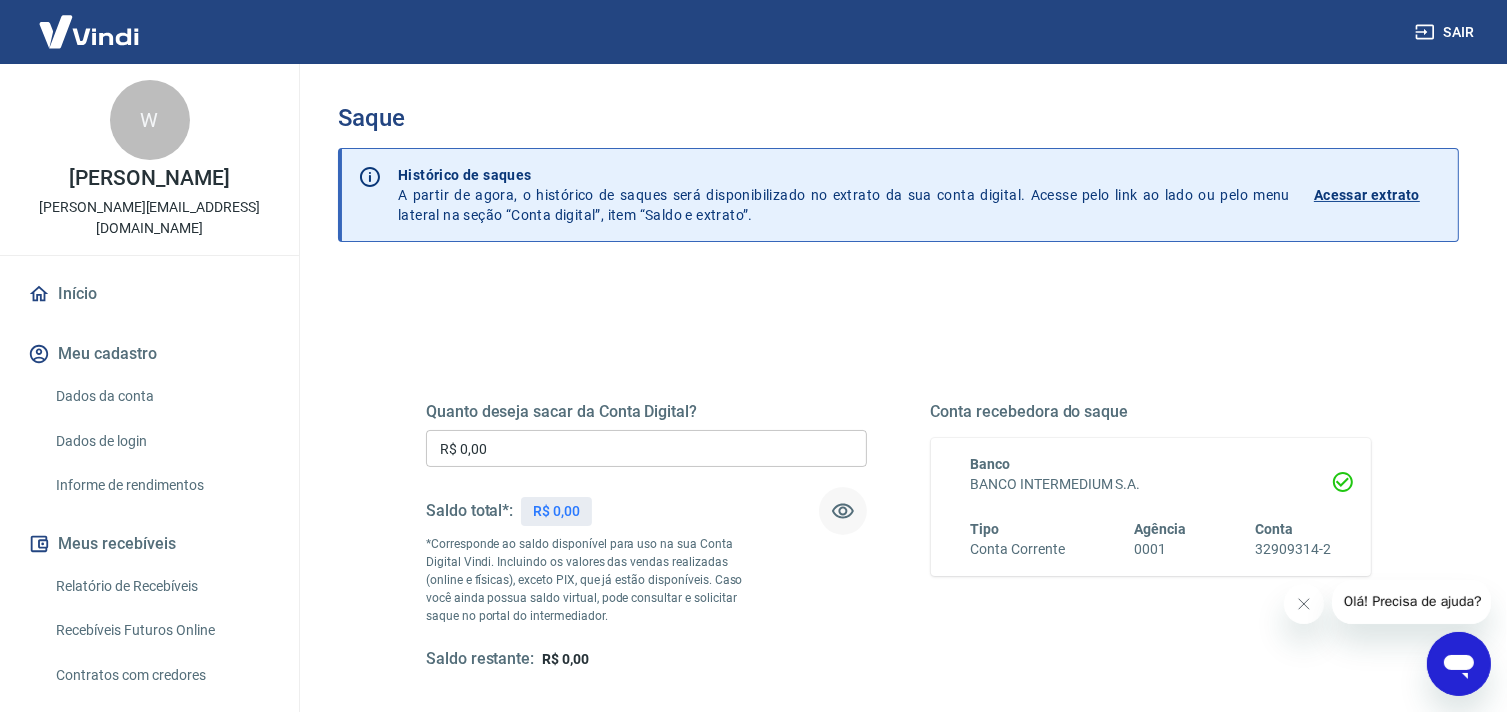 click 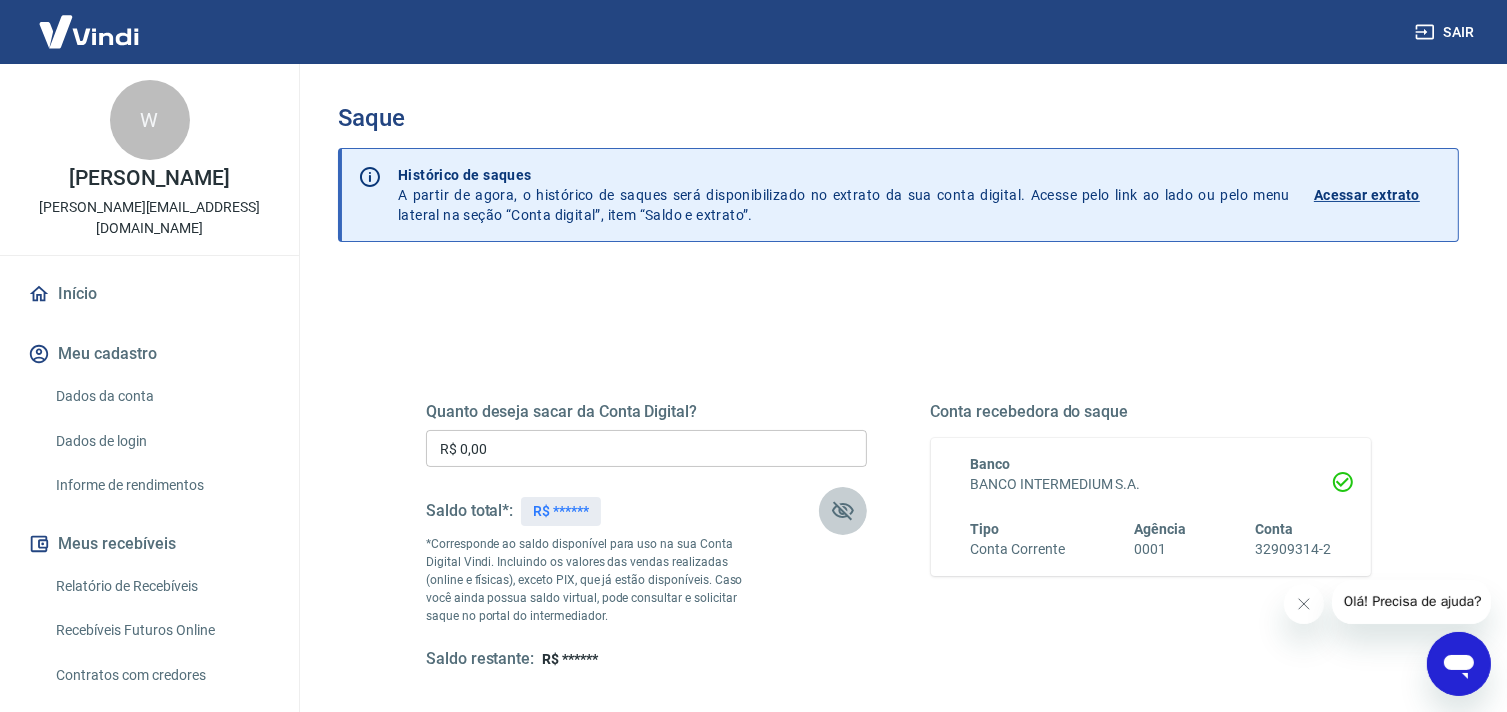click 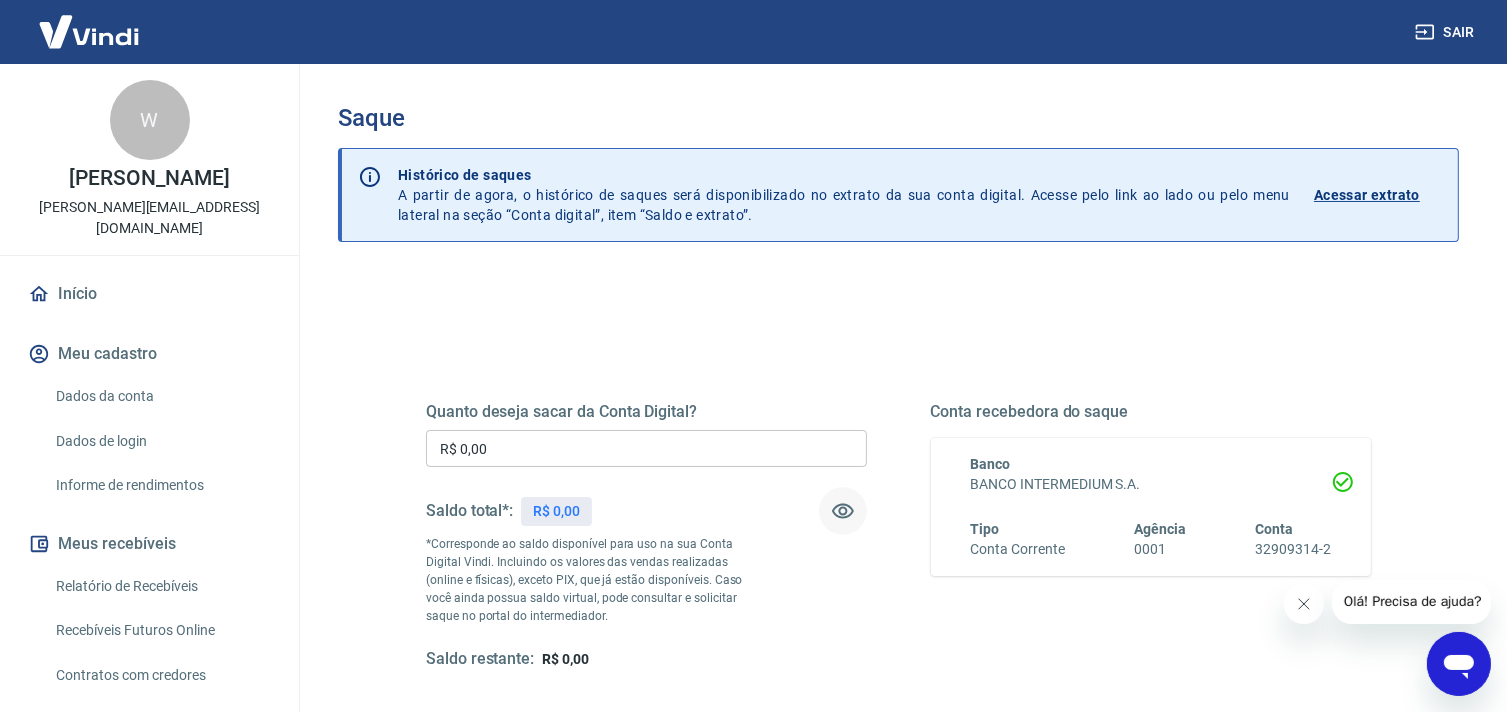 click 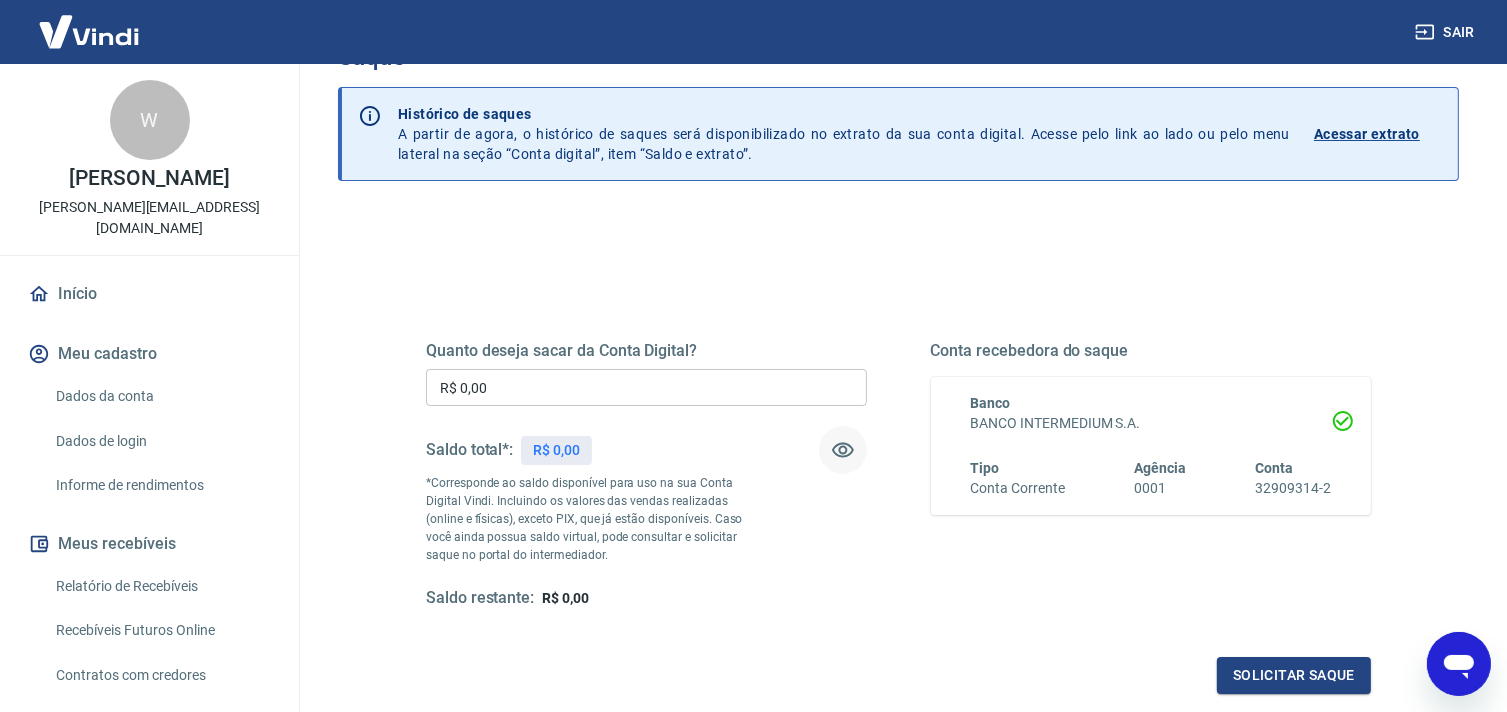 scroll, scrollTop: 0, scrollLeft: 0, axis: both 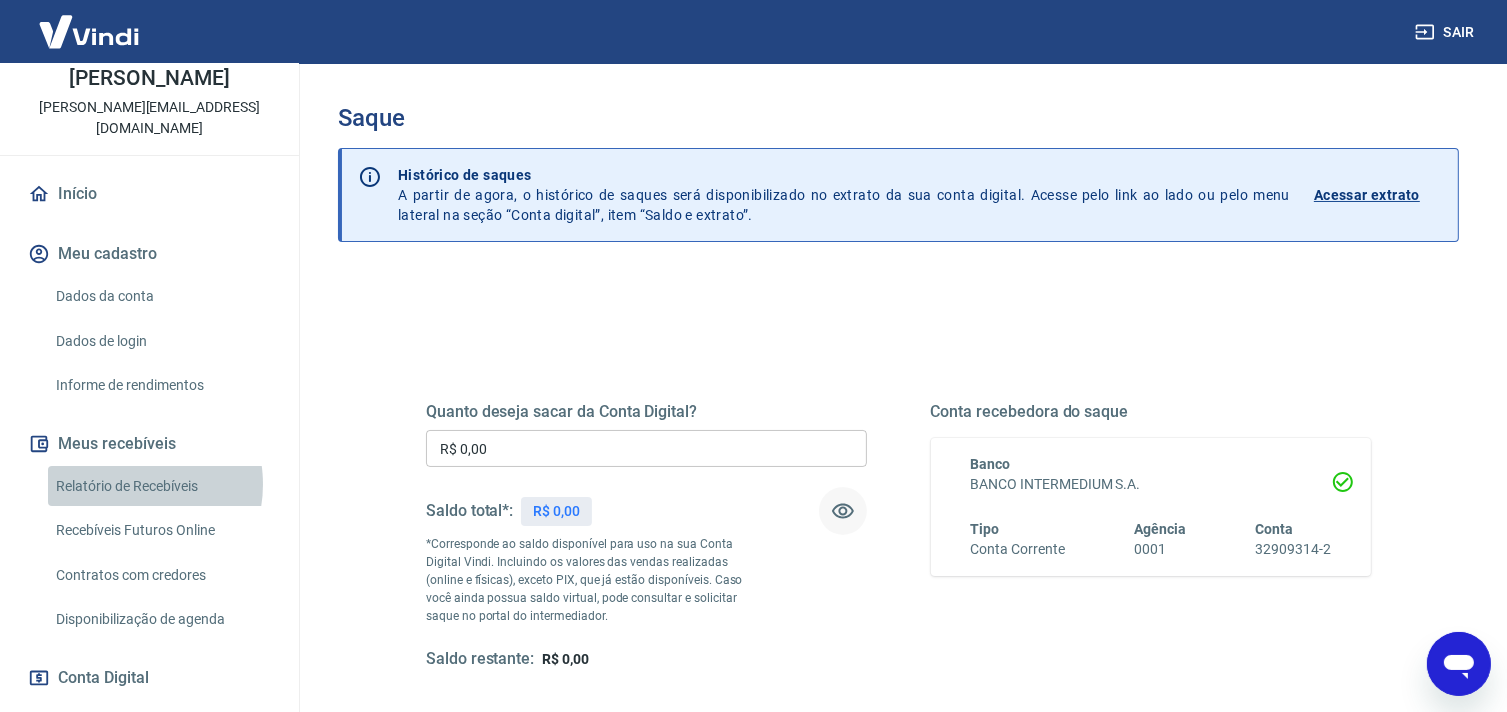 click on "Relatório de Recebíveis" at bounding box center (161, 486) 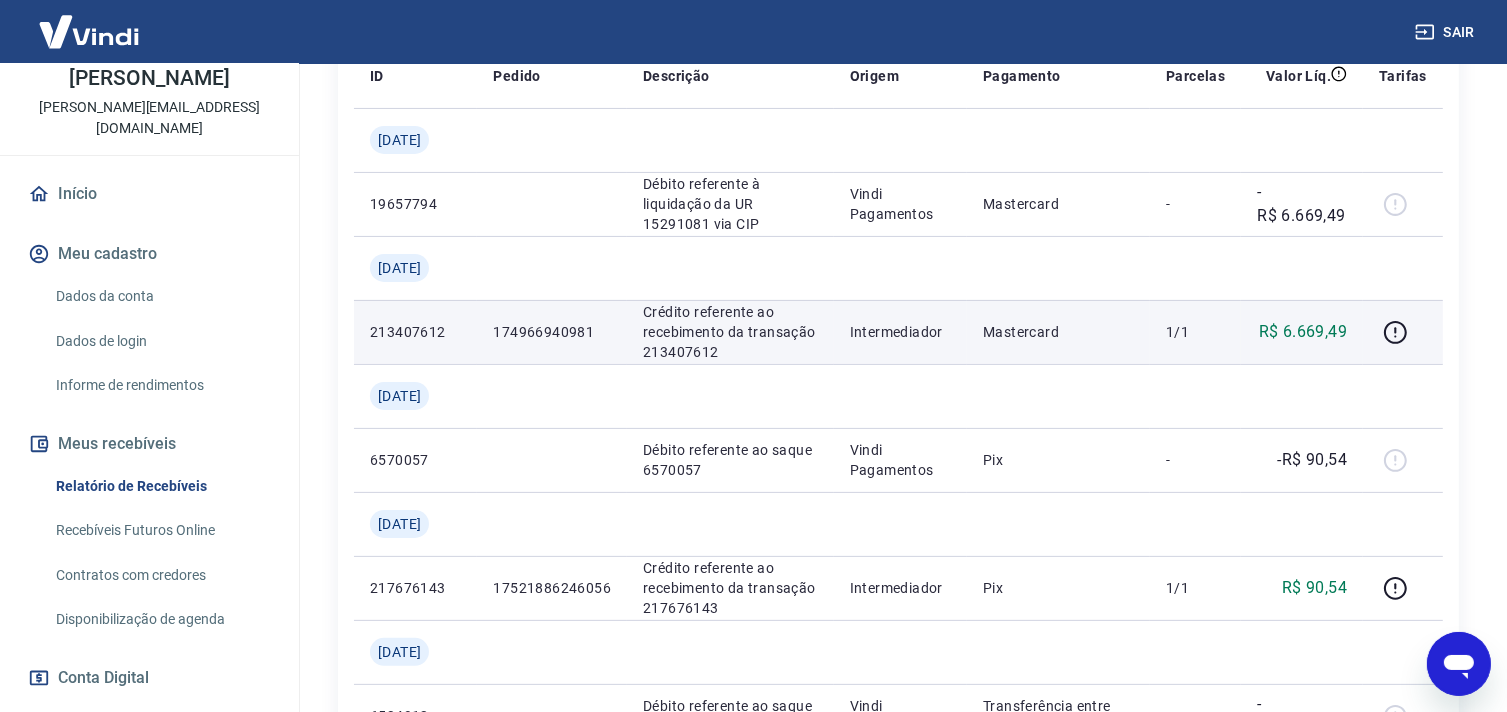 scroll, scrollTop: 400, scrollLeft: 0, axis: vertical 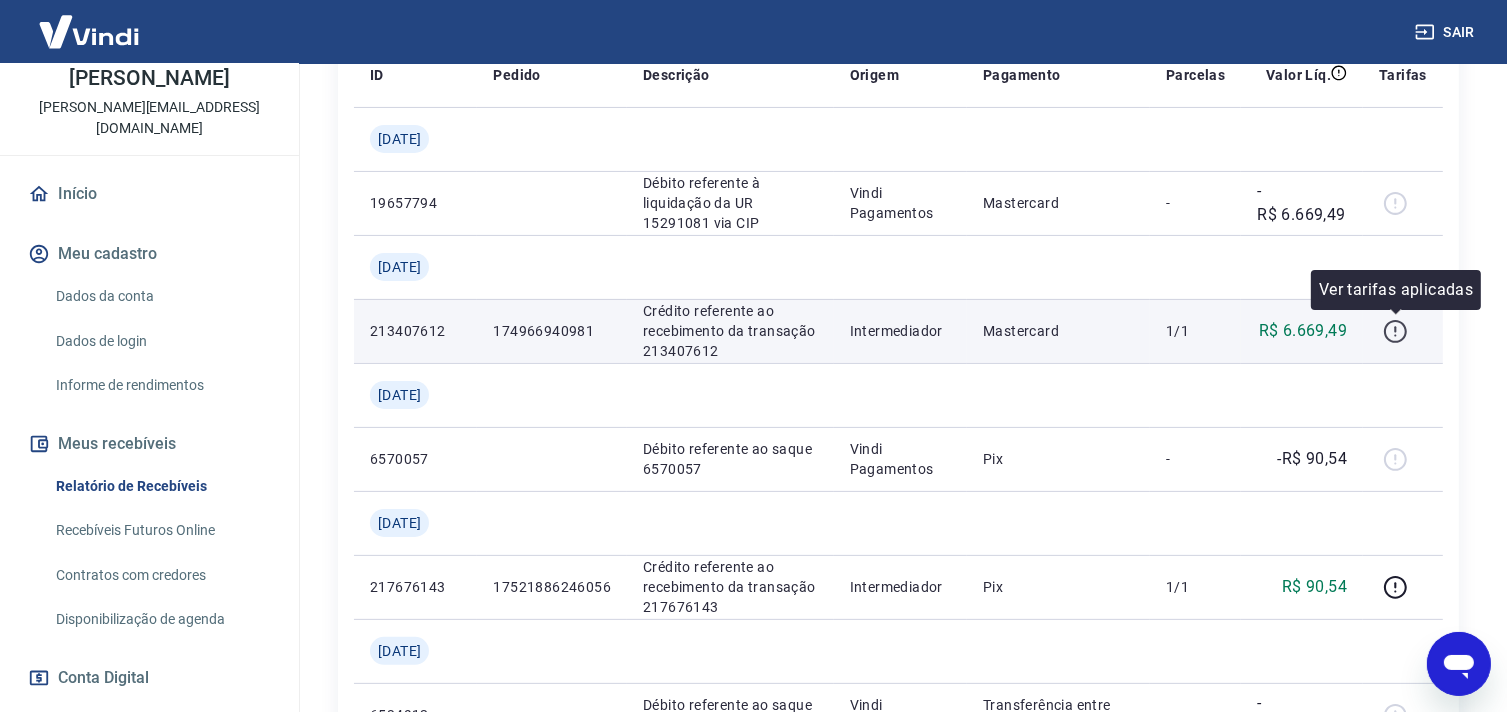 click 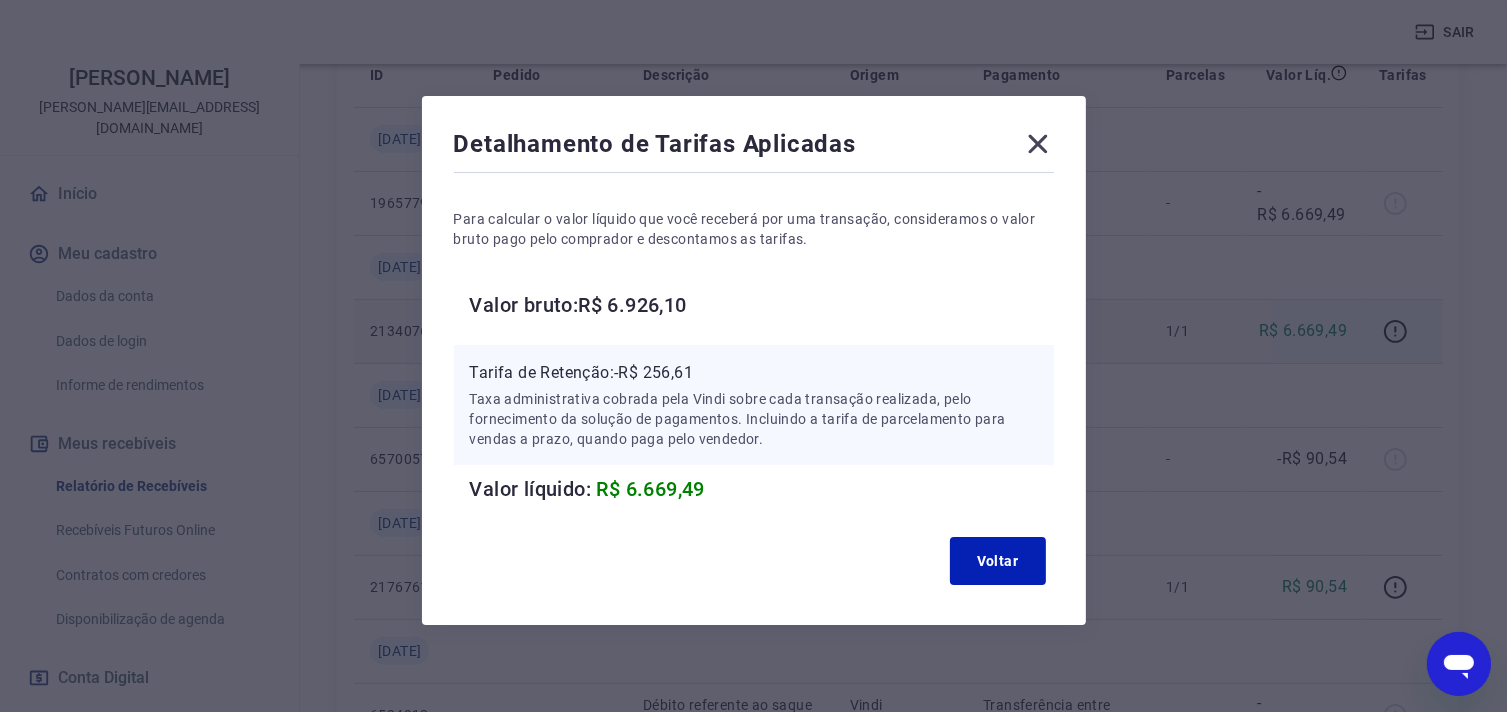 click 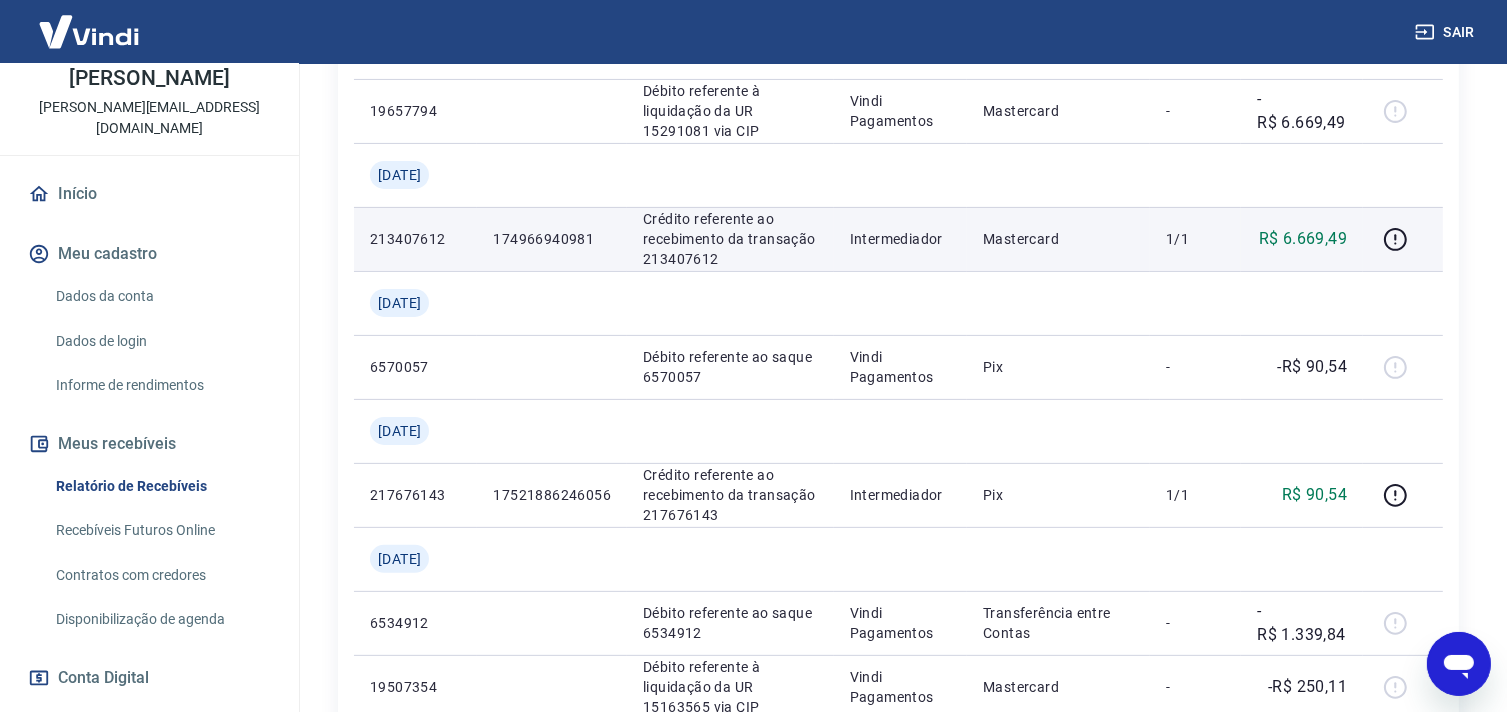 scroll, scrollTop: 0, scrollLeft: 0, axis: both 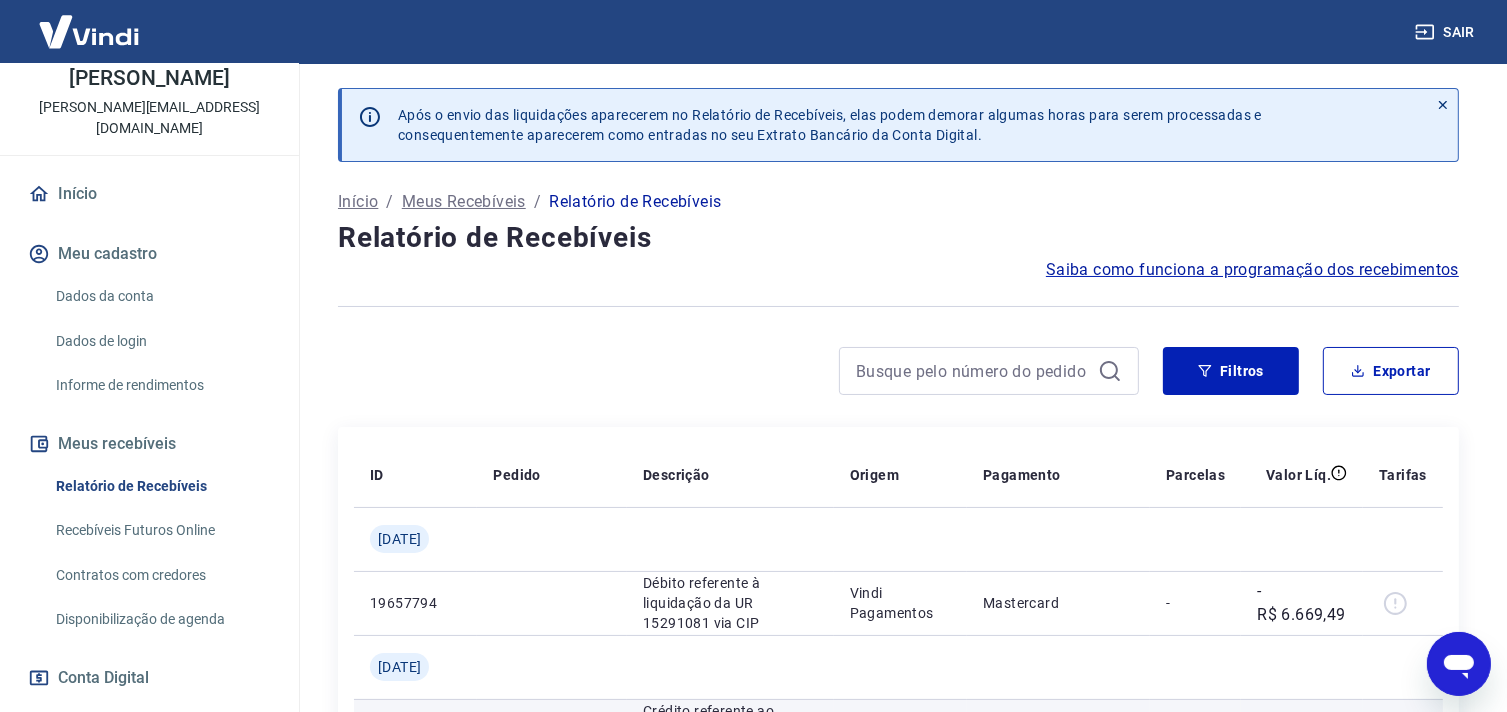 click 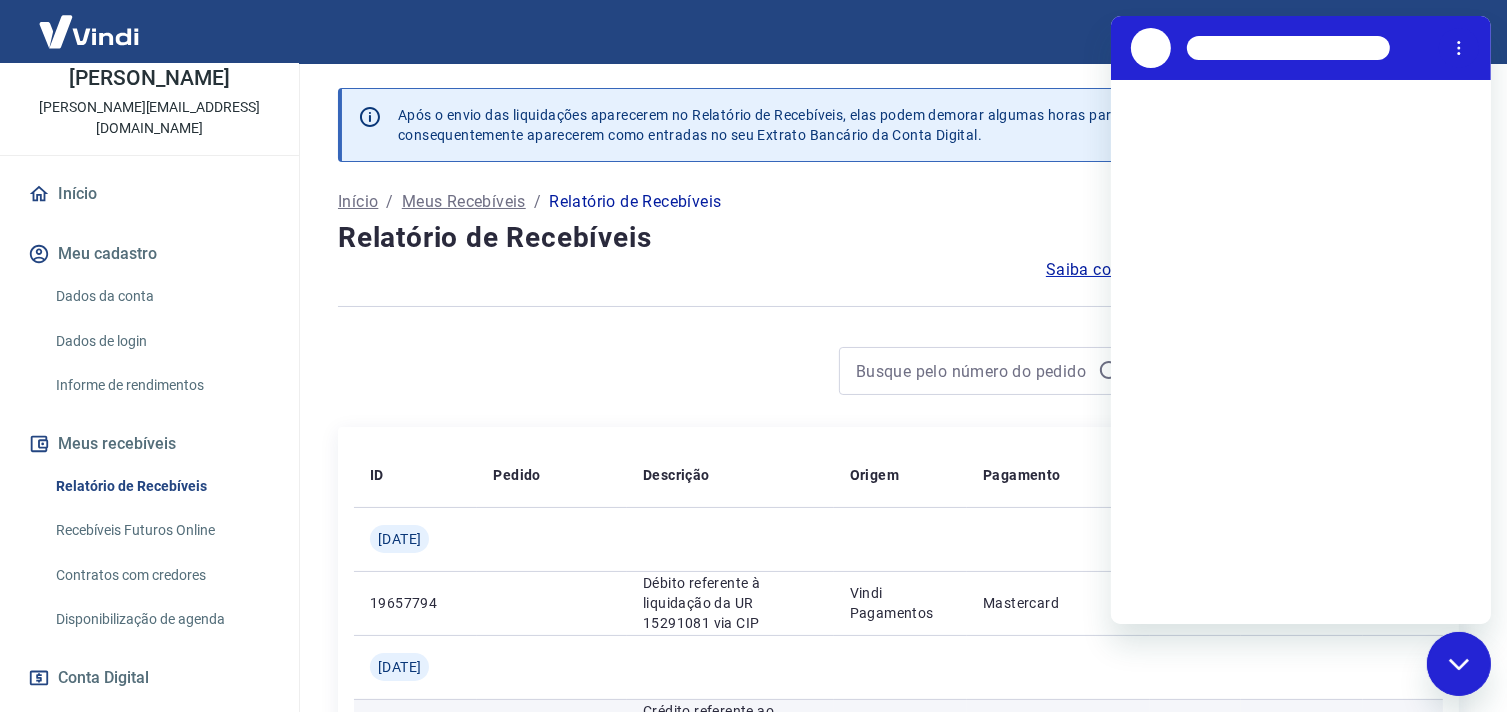 scroll, scrollTop: 0, scrollLeft: 0, axis: both 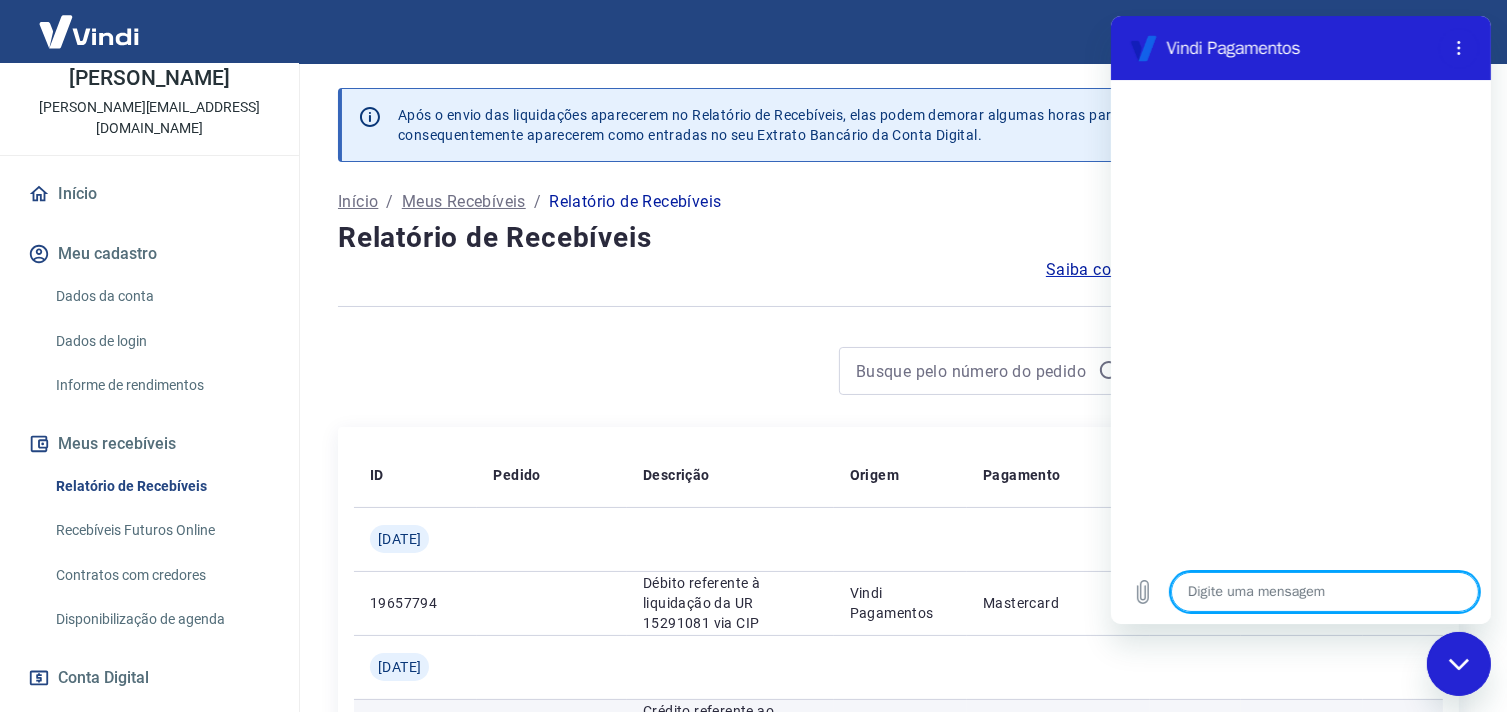 type on "b" 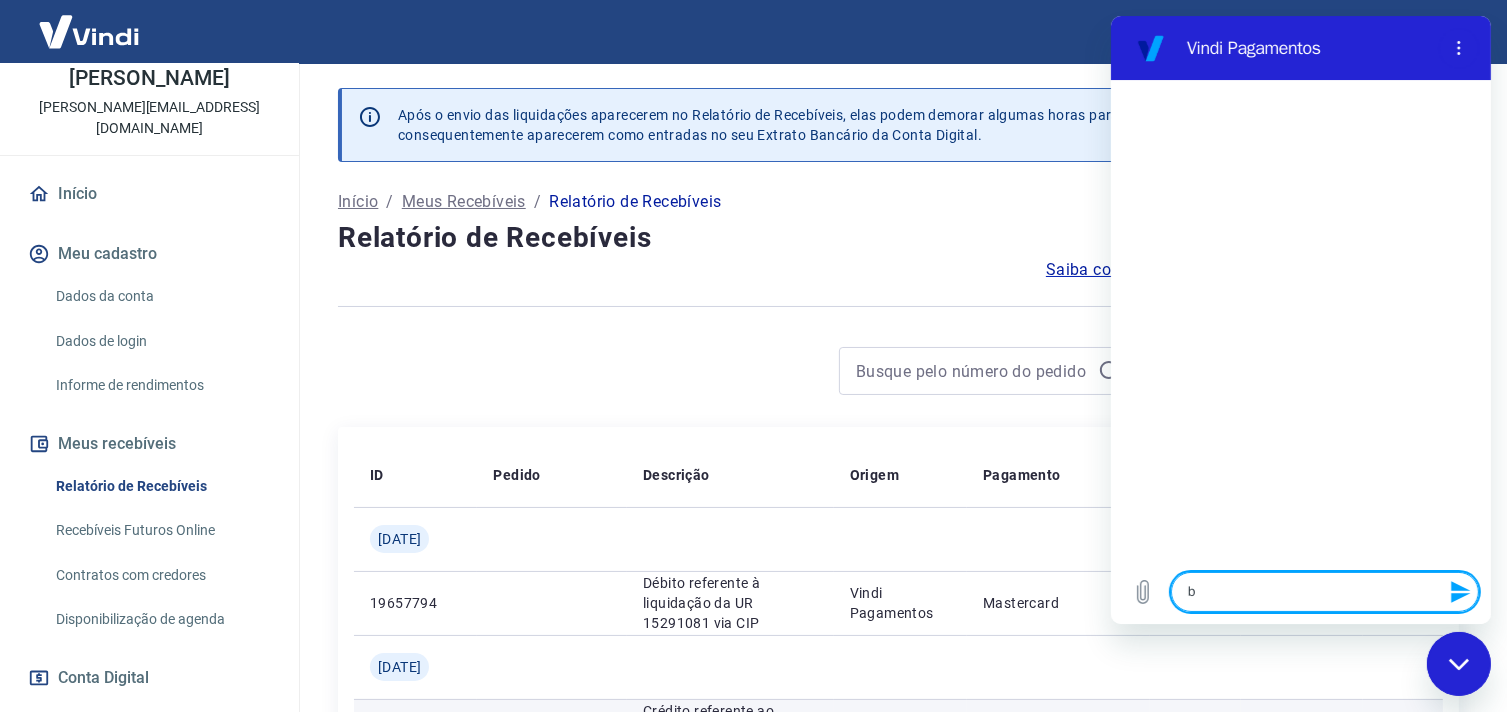 type on "bo" 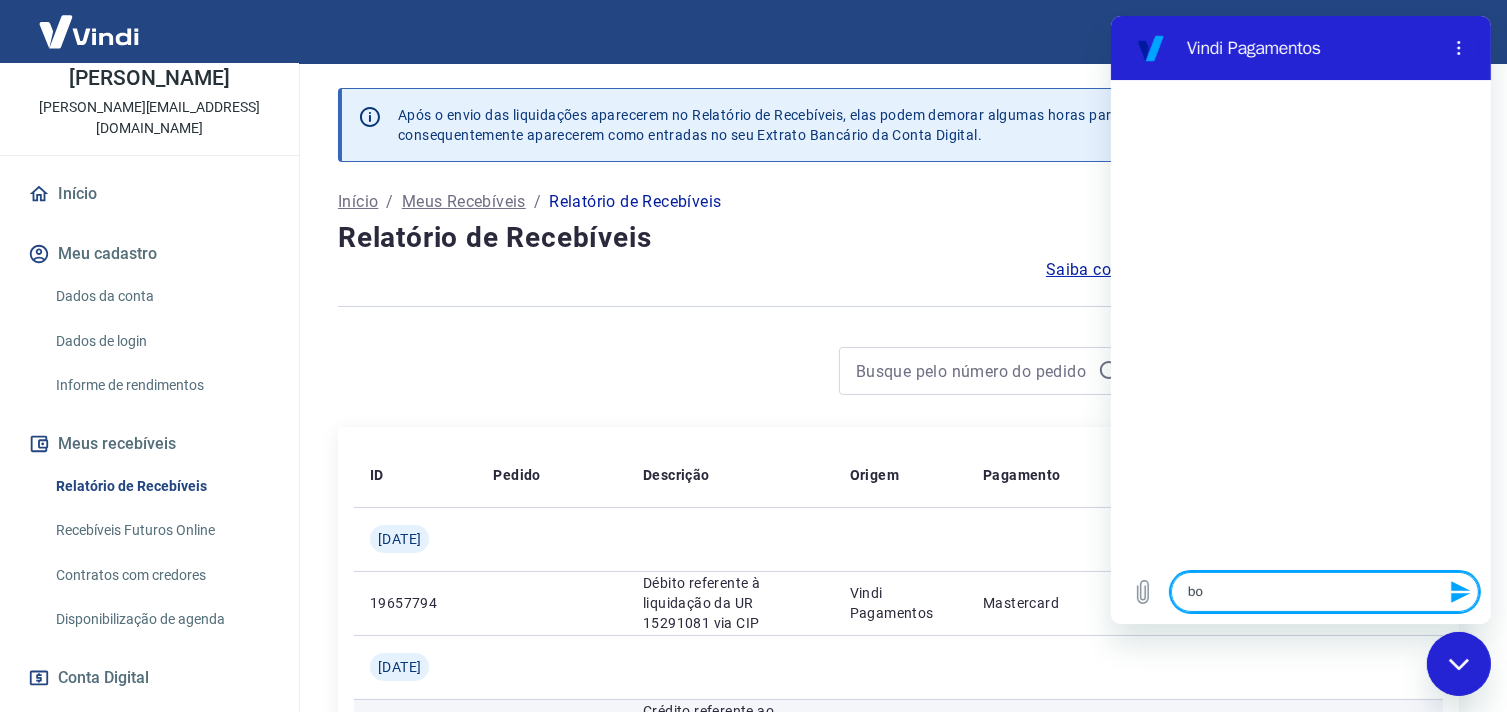 type on "bom" 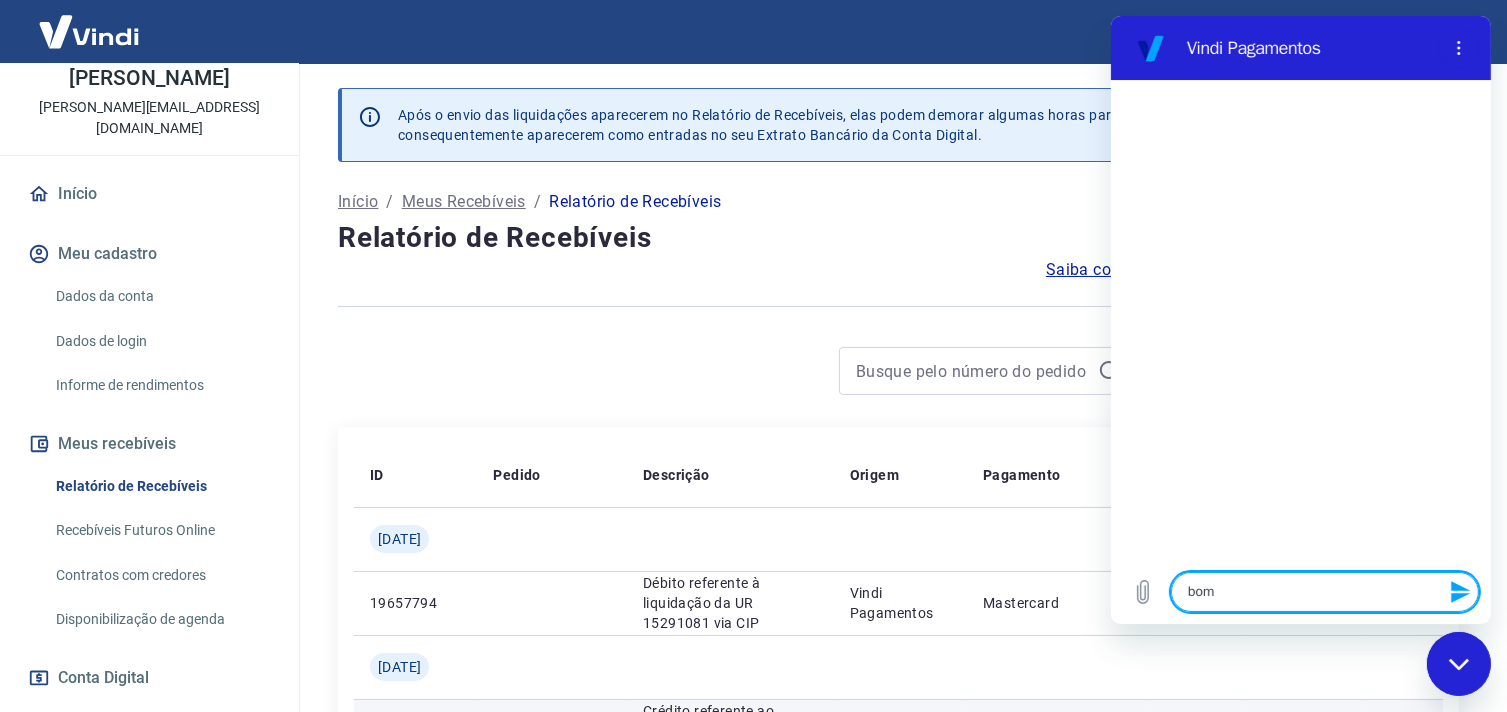 type on "bom" 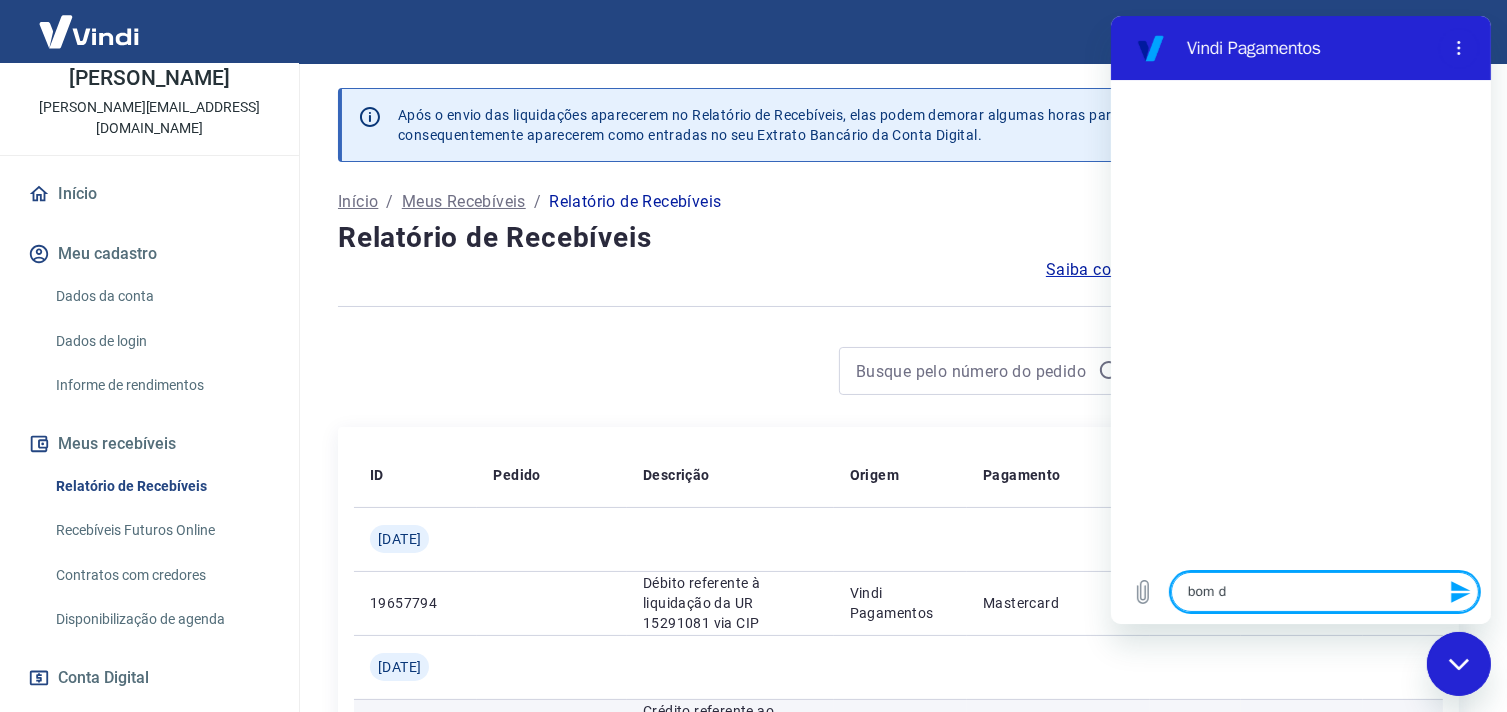 type on "x" 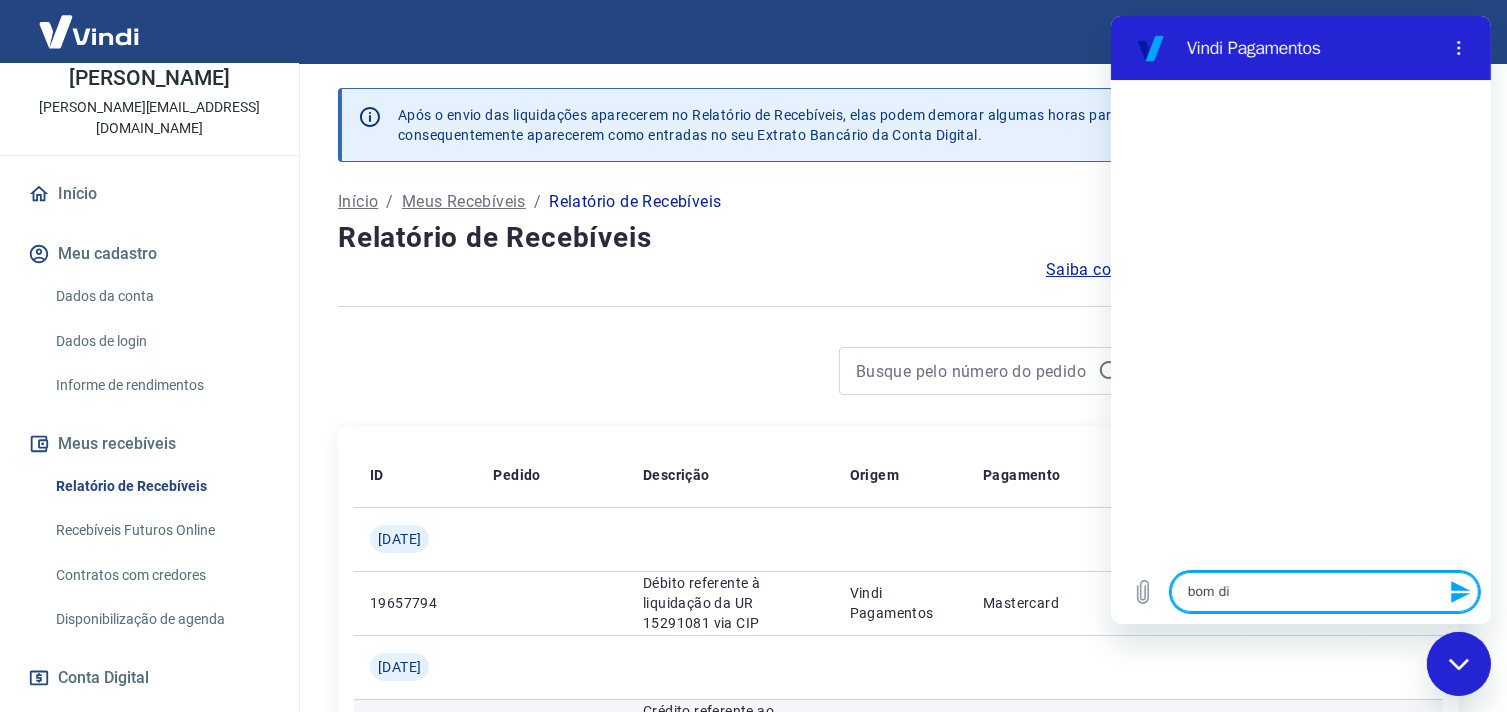 type on "bom dia" 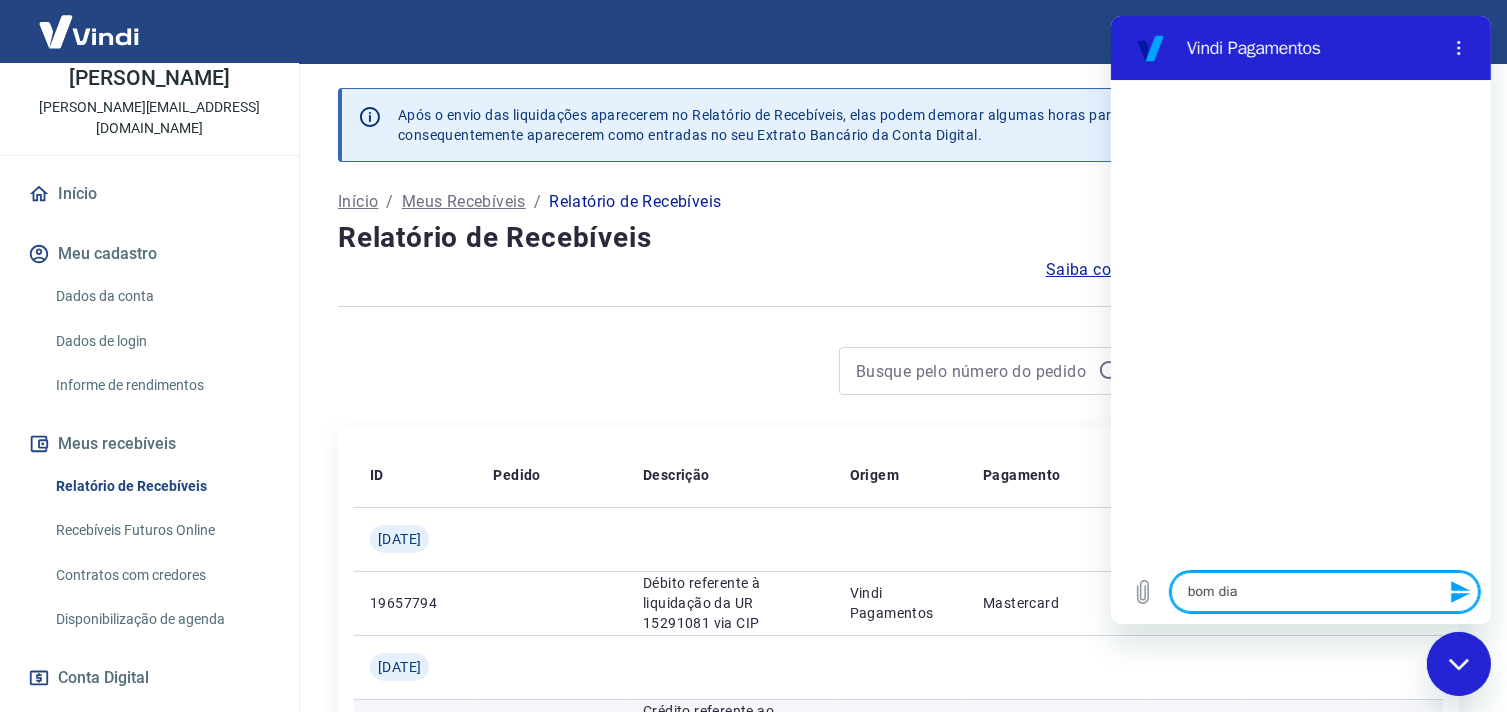 type on "x" 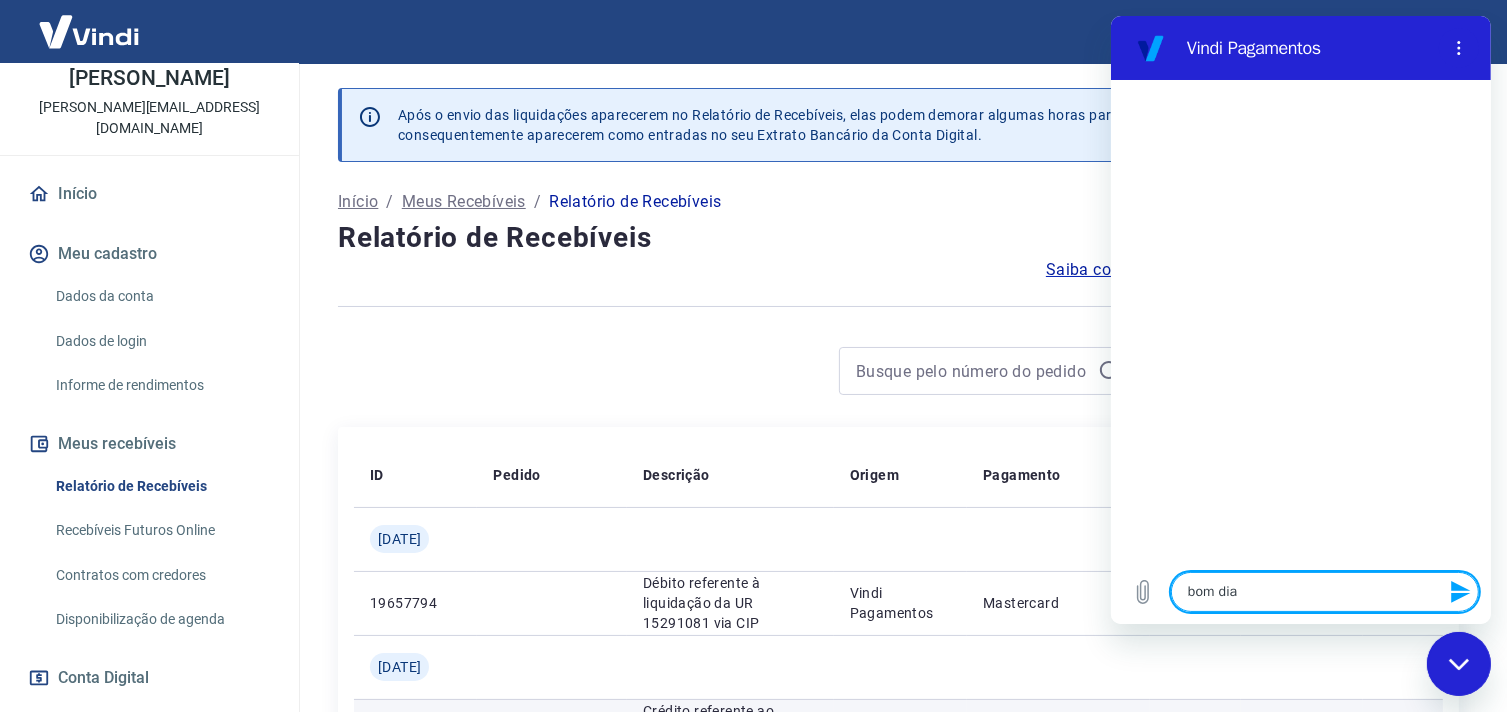 type 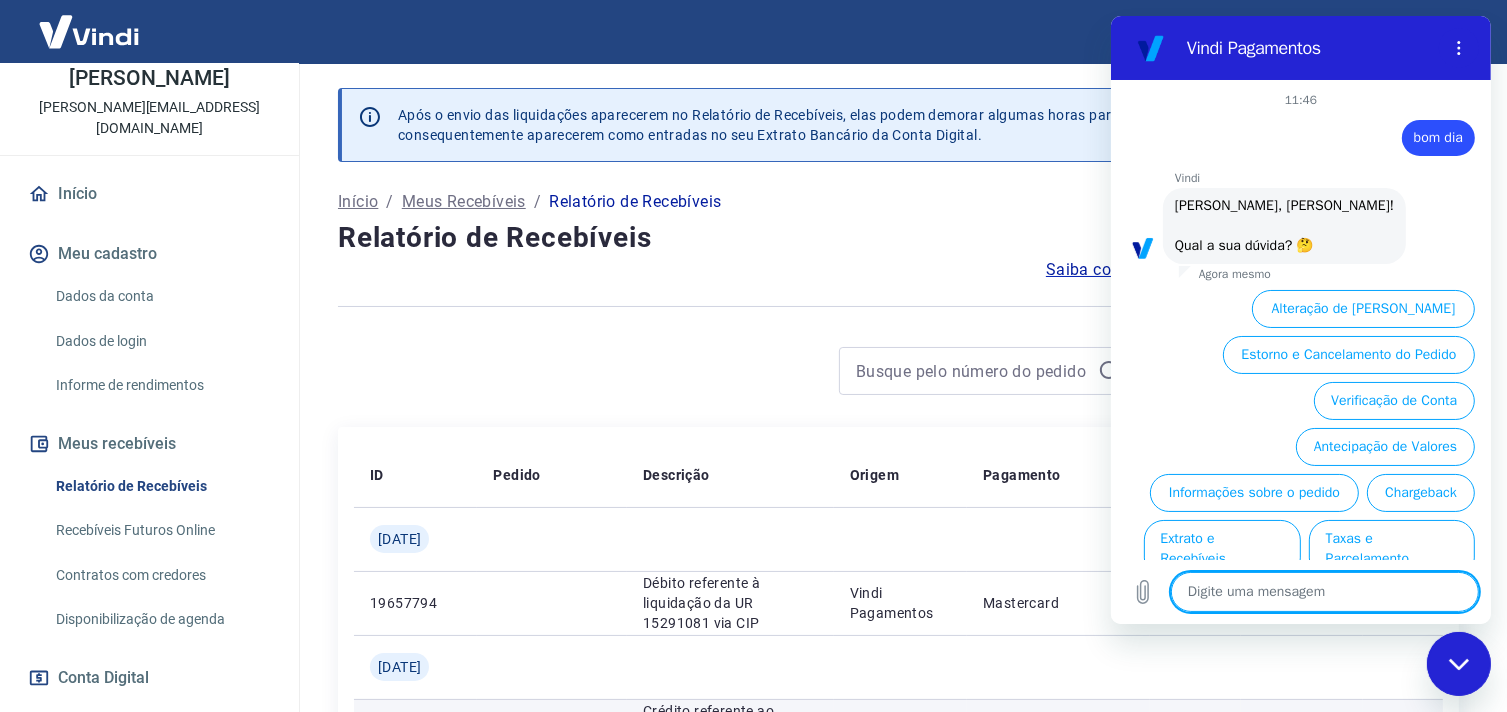scroll, scrollTop: 89, scrollLeft: 0, axis: vertical 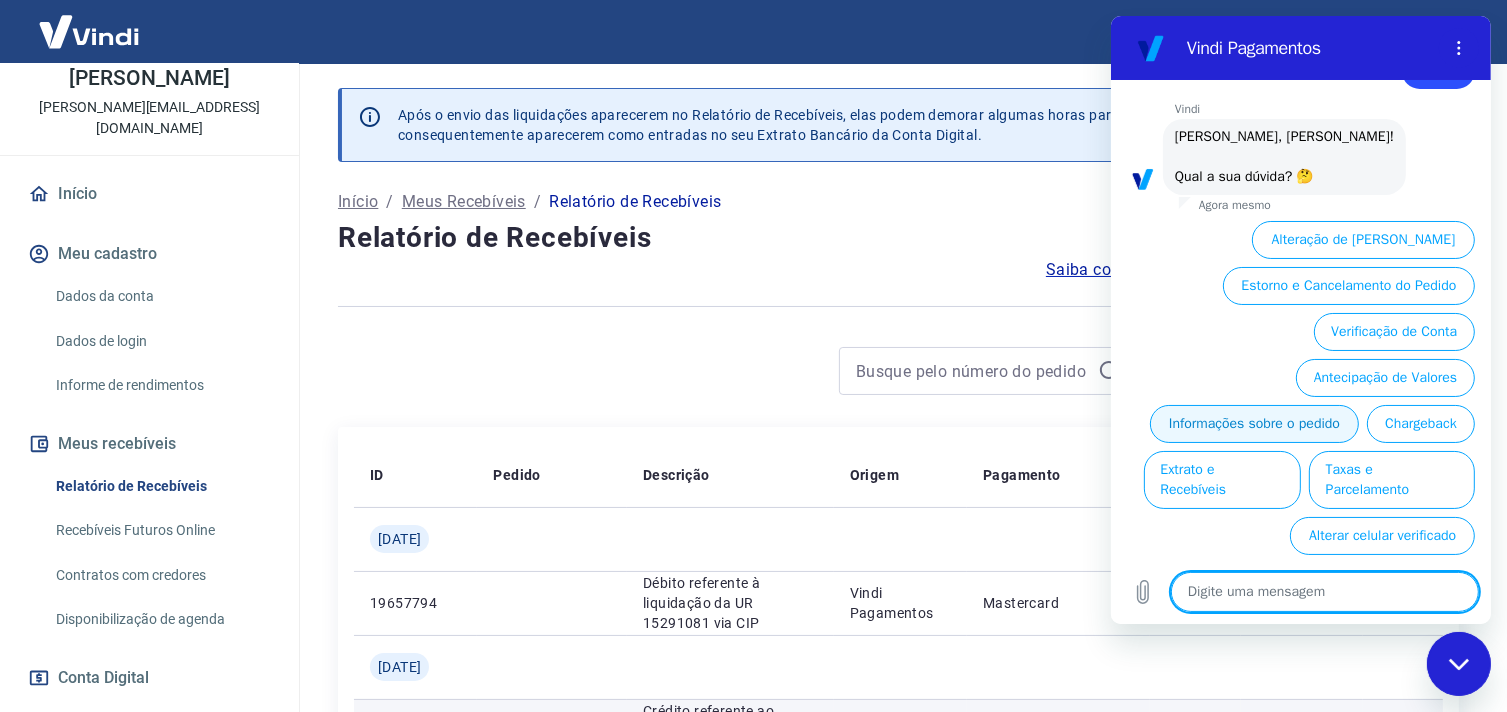 click on "Informações sobre o pedido" at bounding box center [1253, 424] 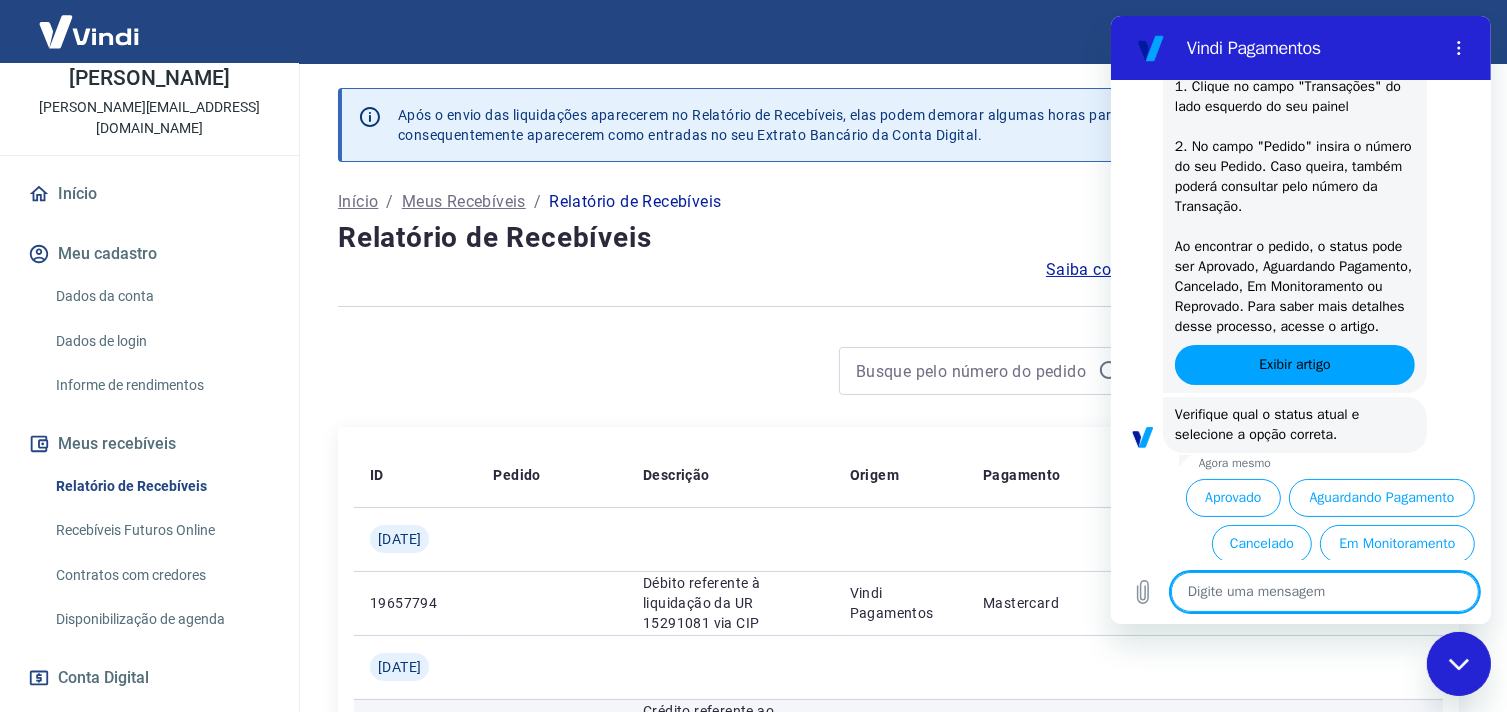 scroll, scrollTop: 481, scrollLeft: 0, axis: vertical 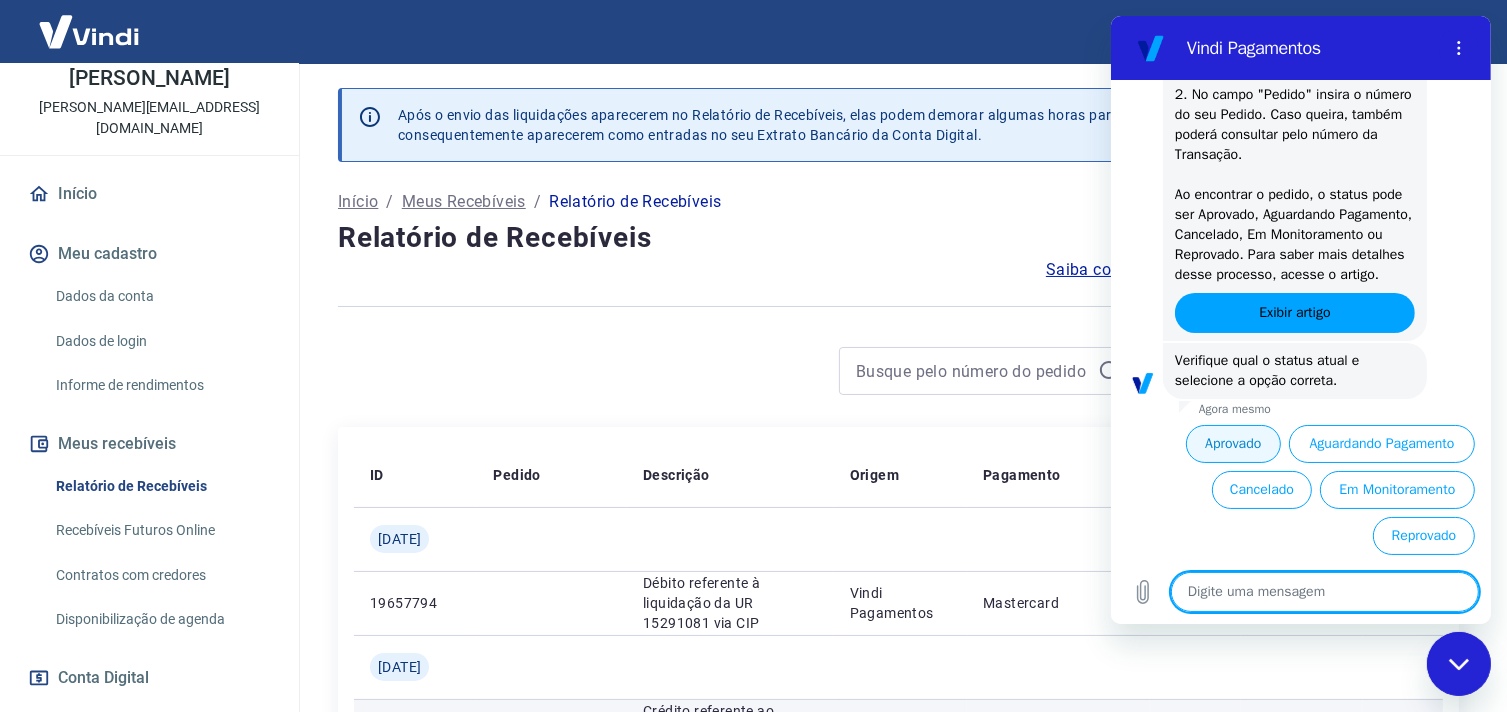 click on "Aprovado" at bounding box center [1233, 444] 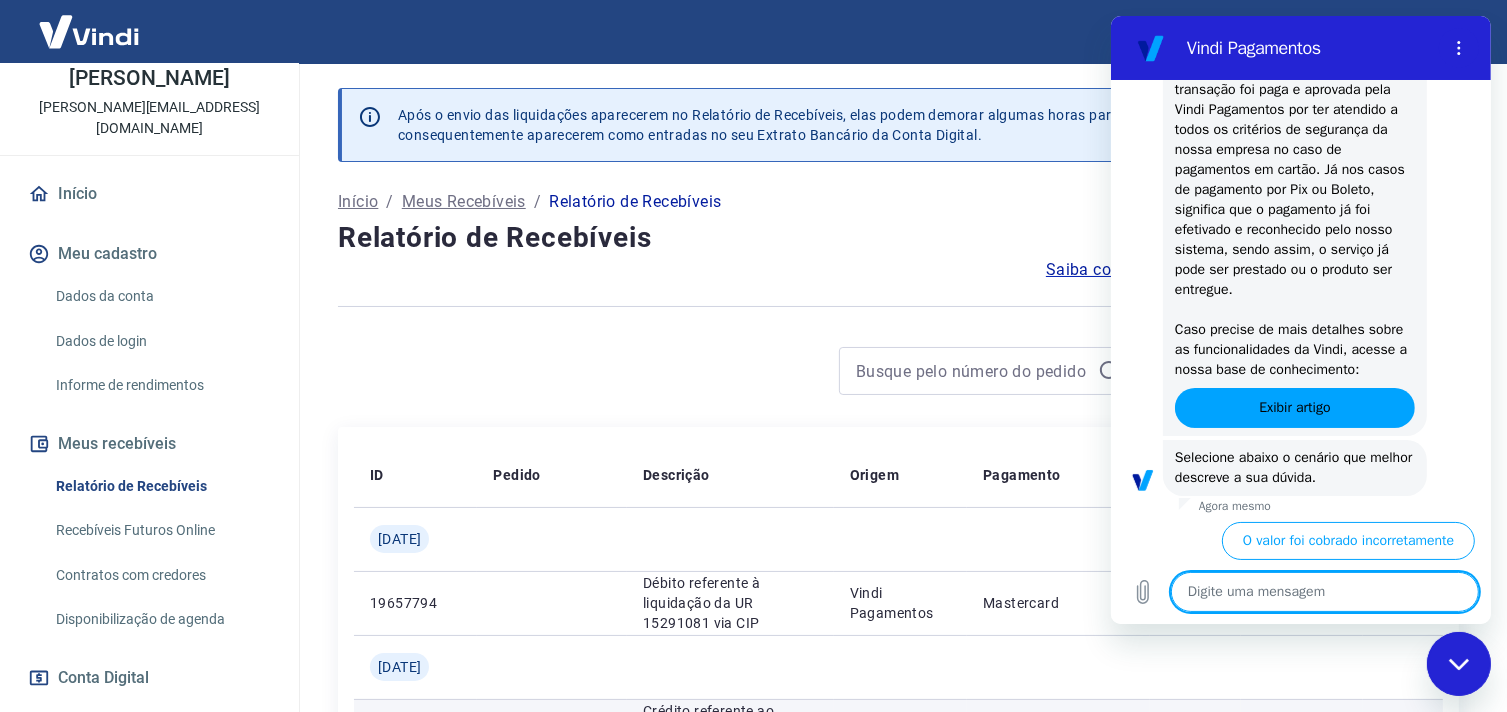 scroll, scrollTop: 1087, scrollLeft: 0, axis: vertical 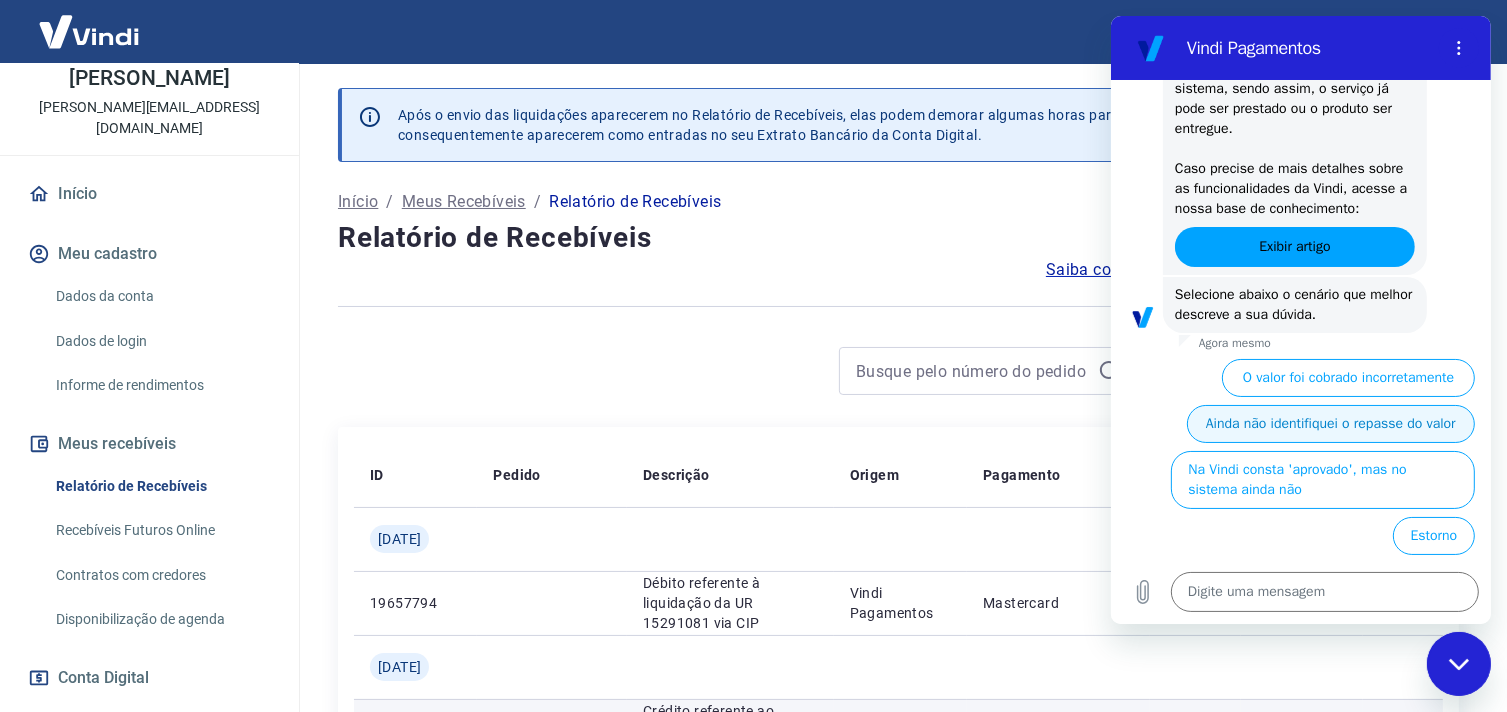 click on "Ainda não identifiquei o repasse do valor" at bounding box center [1330, 424] 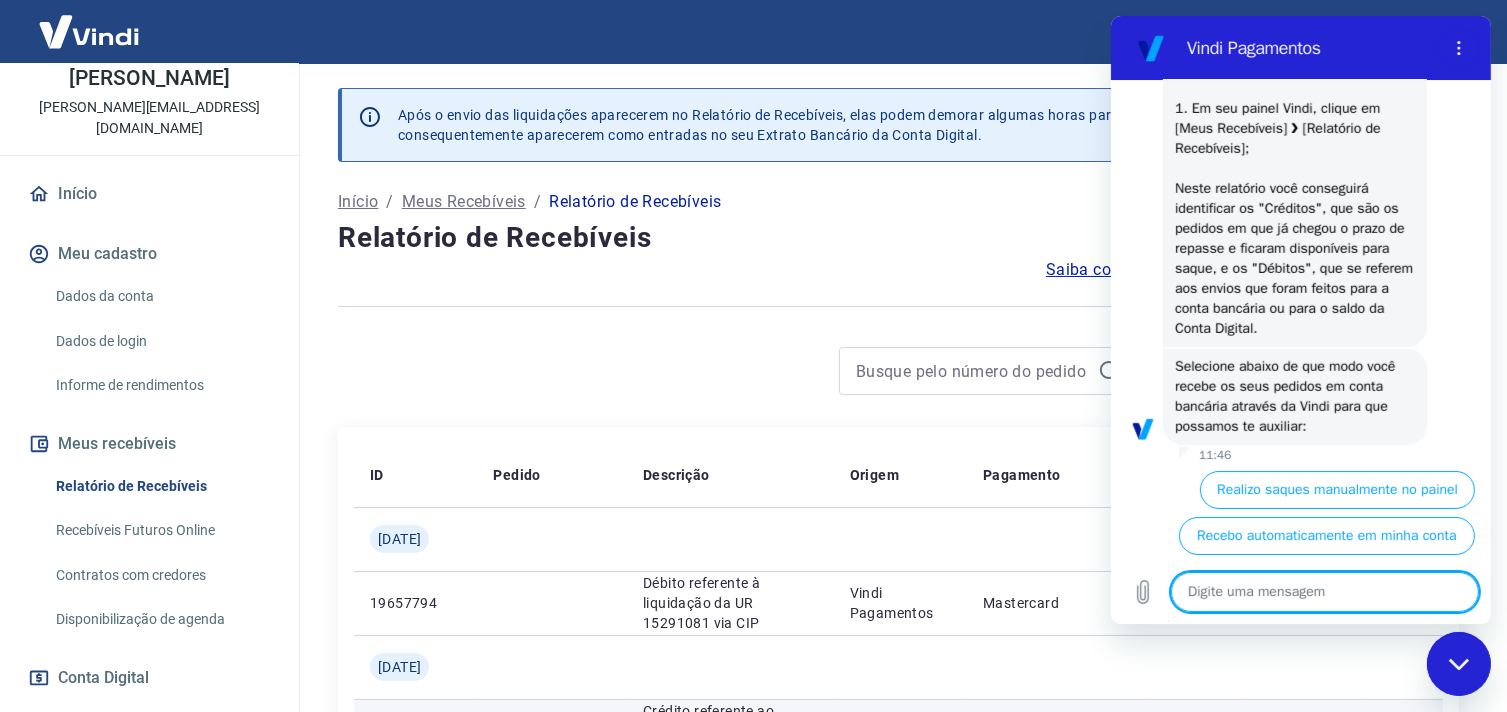 scroll, scrollTop: 1608, scrollLeft: 0, axis: vertical 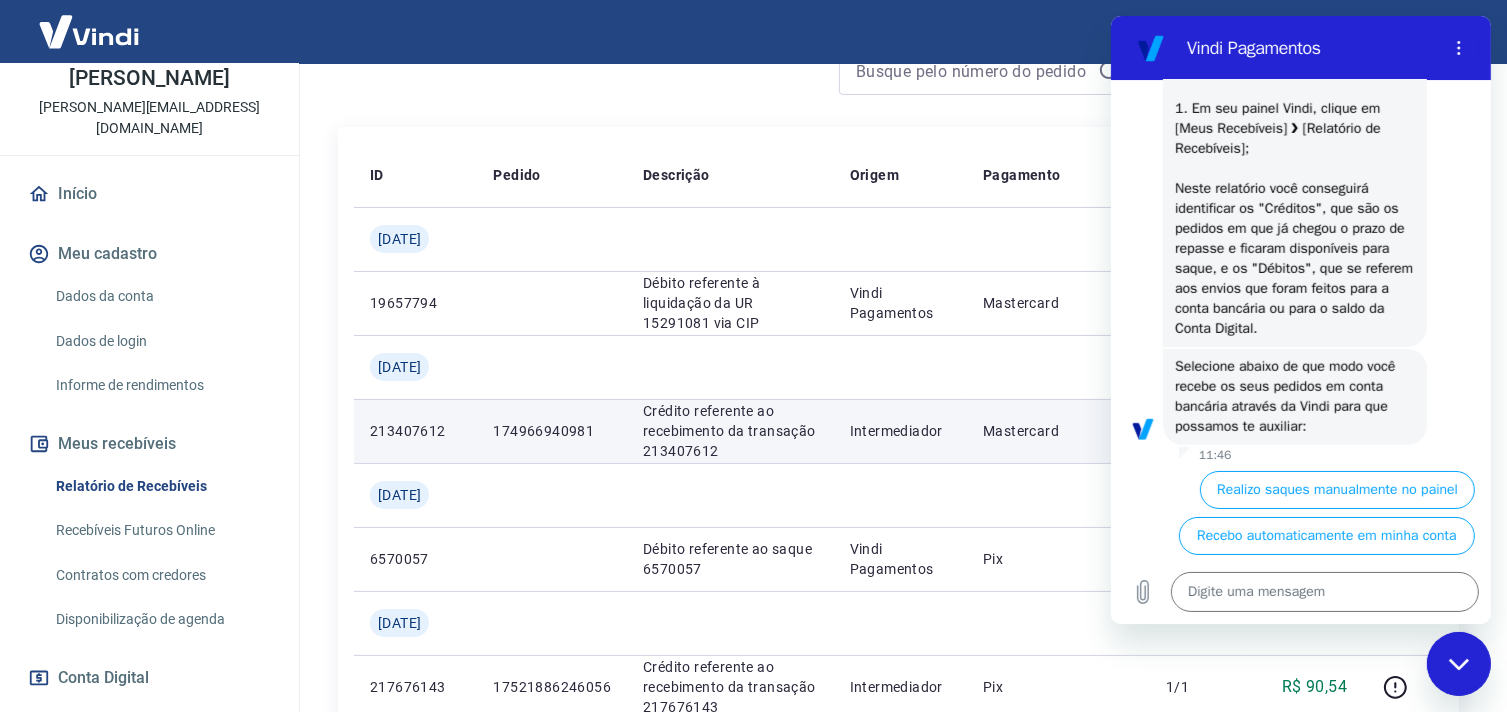 click on "ID Pedido Descrição Origem Pagamento Parcelas Valor Líq. Tarifas [DATE] 19657794 Débito referente à liquidação da UR 15291081 via CIP Vindi Pagamentos Mastercard - -R$ 6.669,49 [DATE] 213407612 174966940981 Crédito referente ao recebimento da transação 213407612 Intermediador Mastercard 1/1 R$ 6.669,49 [DATE] 6570057 Débito referente ao saque 6570057 Vindi Pagamentos Pix - -R$ 90,54 [DATE] 217676143 17521886246056 Crédito referente ao recebimento da transação 217676143 Intermediador Pix 1/1 R$ 90,54 [DATE] 6534912 Débito referente ao saque 6534912 Vindi Pagamentos Transferência entre Contas - -R$ 1.339,84 19507354 Débito referente à liquidação da UR 15163565 via CIP Vindi Pagamentos Mastercard - -R$ 250,11 210160123 174782719225 Crédito referente ao recebimento da transação 210160123 Intermediador Boleto/Transferência 1/1 R$ 1.339,84 207597671 174646523473 Crédito referente ao recebimento da transação 207597671 Intermediador Mastercard 2/3 R$ 250,11" at bounding box center [898, 1199] 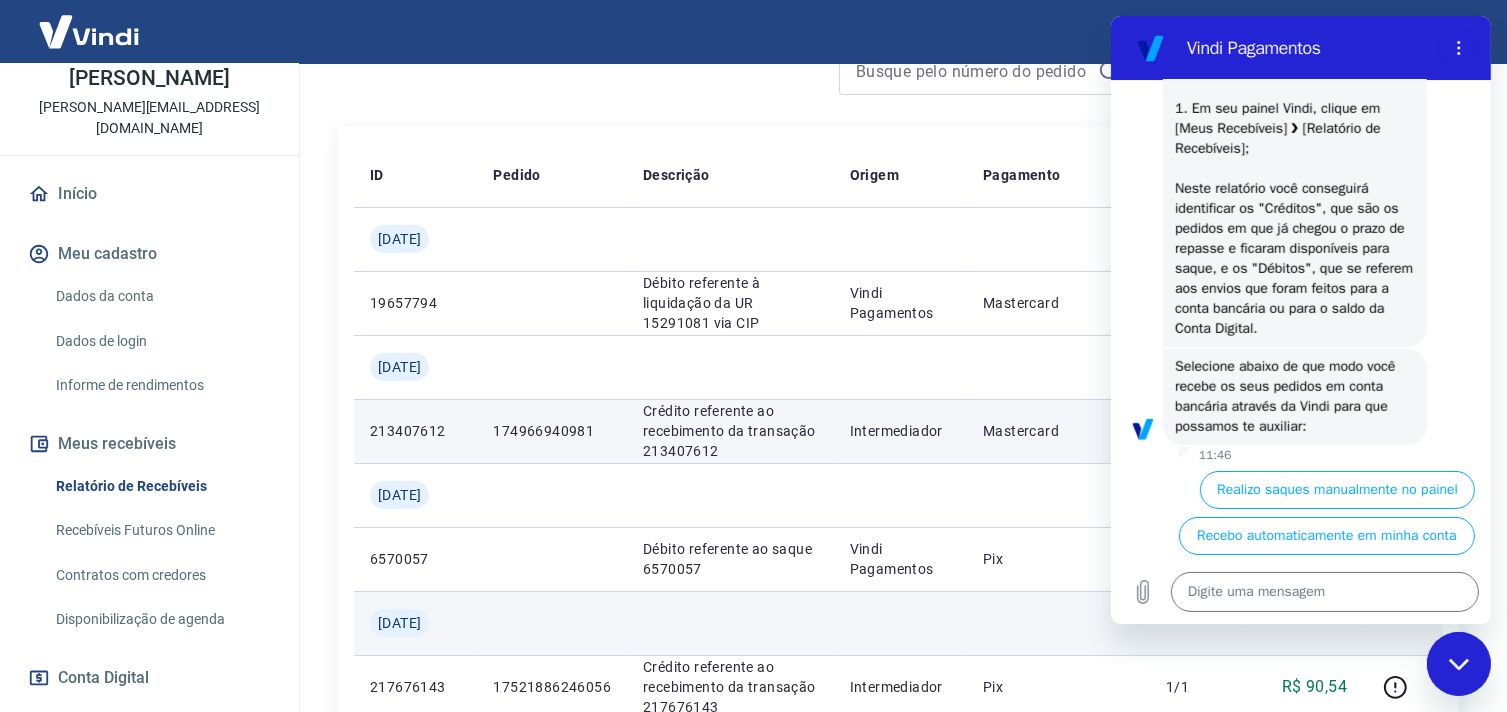 click at bounding box center (1195, 623) 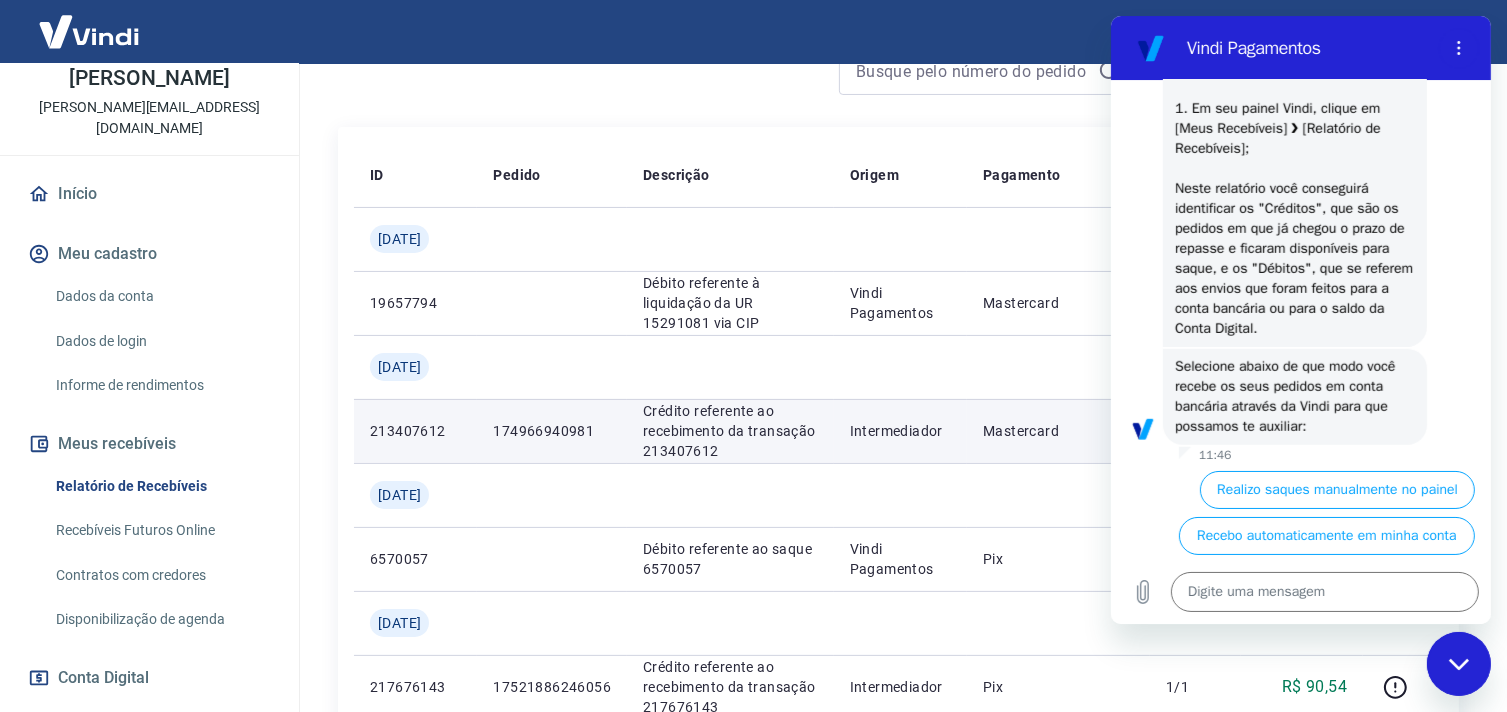 click 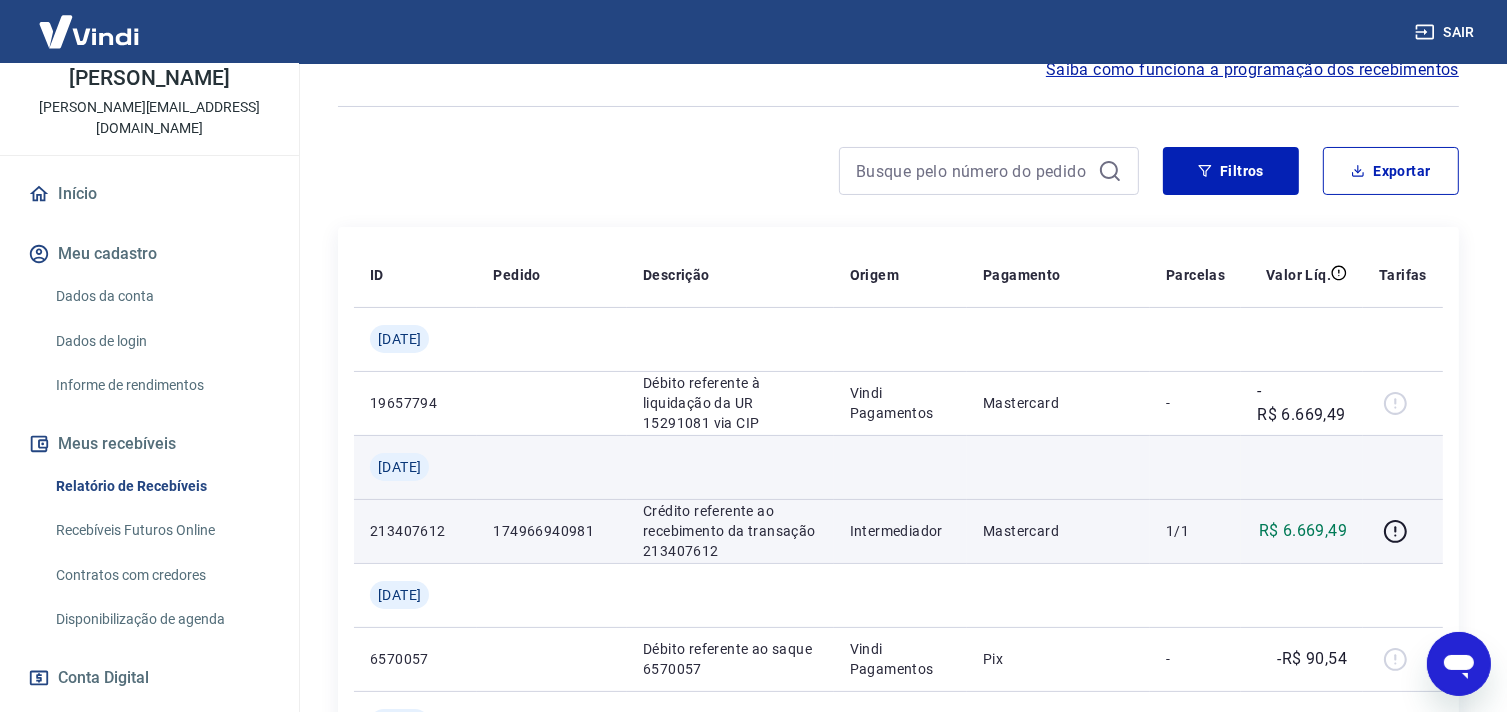 scroll, scrollTop: 100, scrollLeft: 0, axis: vertical 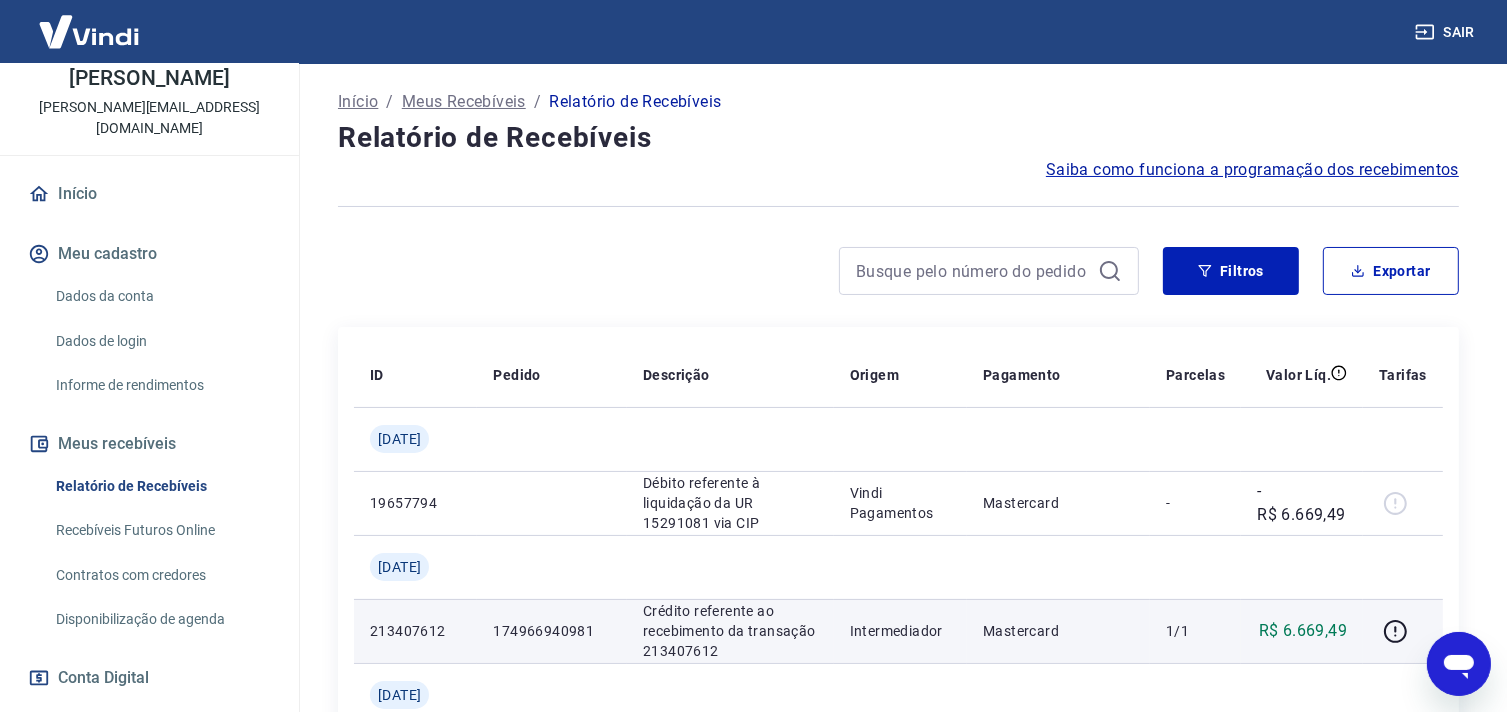 click 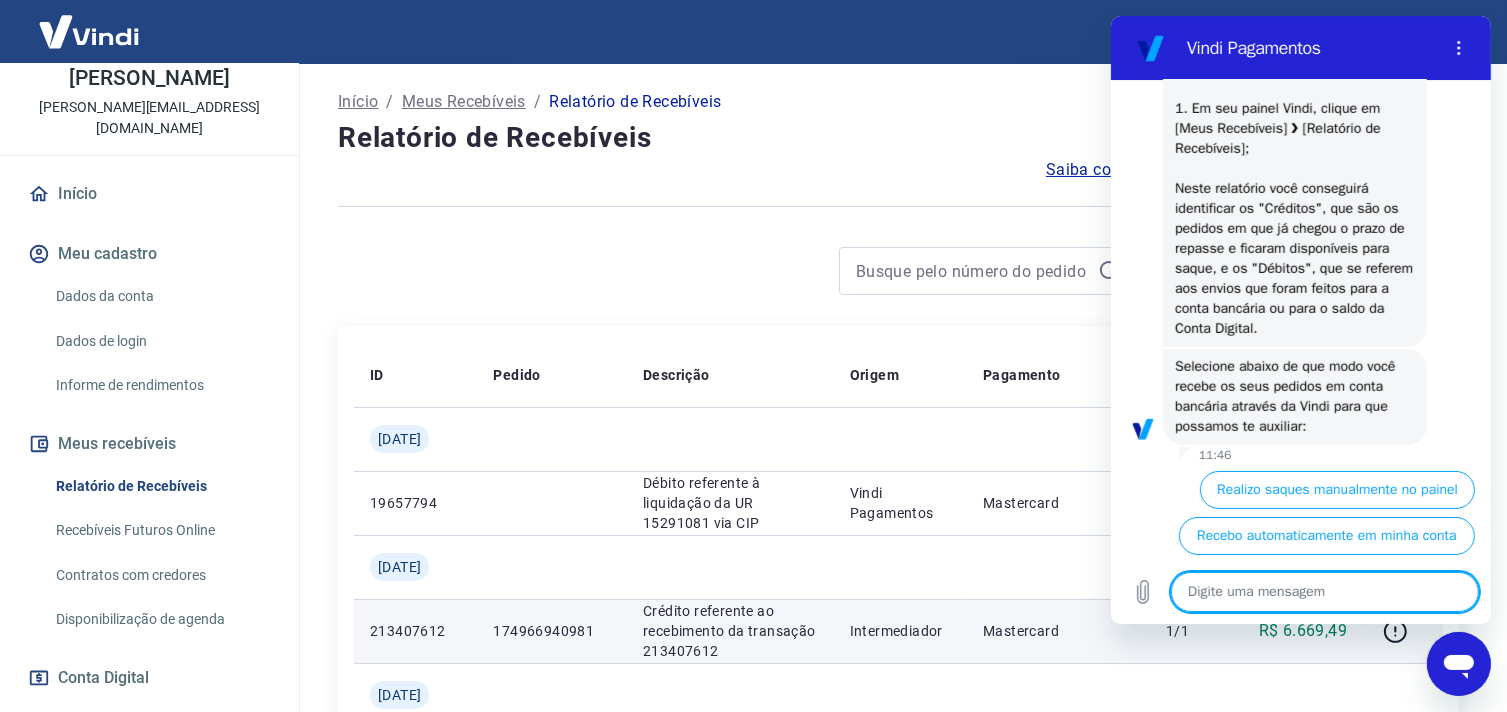 scroll, scrollTop: 0, scrollLeft: 0, axis: both 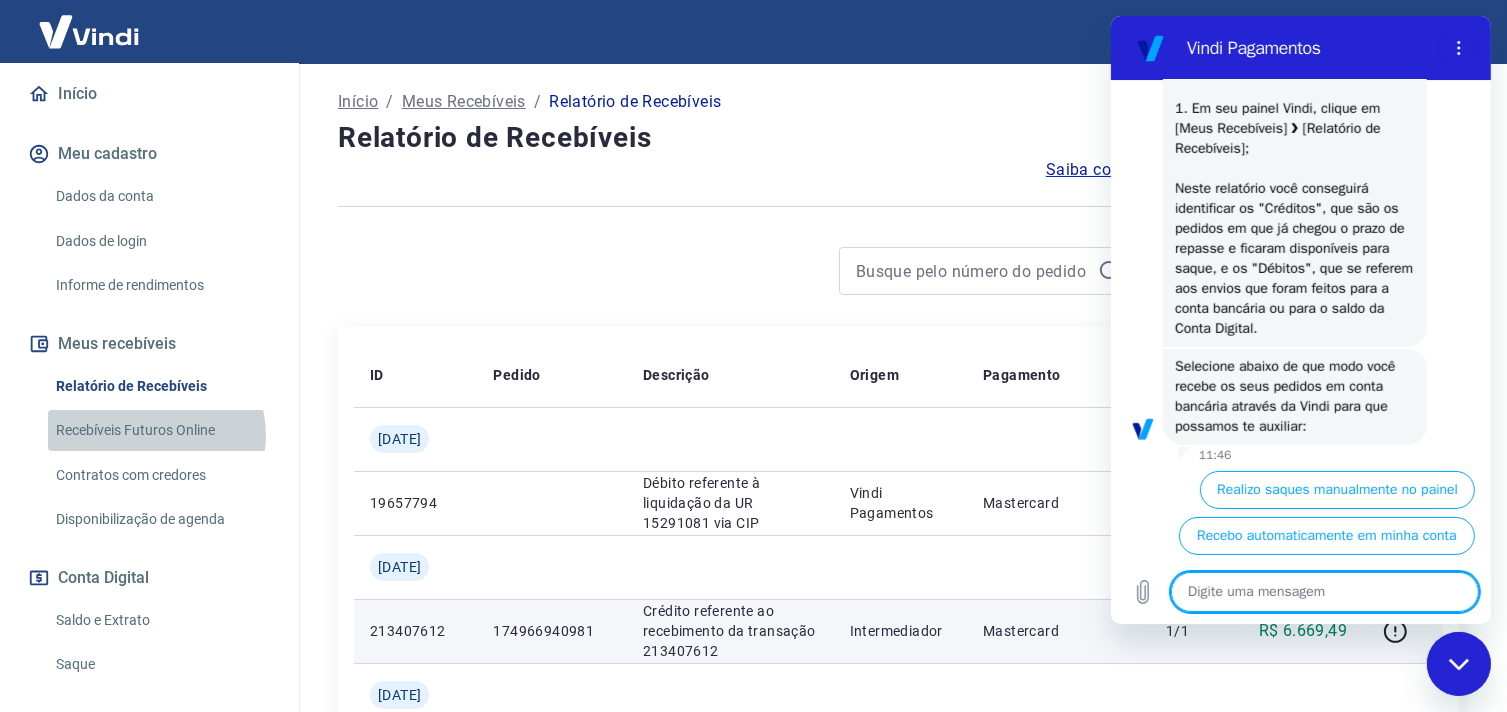 click on "Recebíveis Futuros Online" at bounding box center (161, 430) 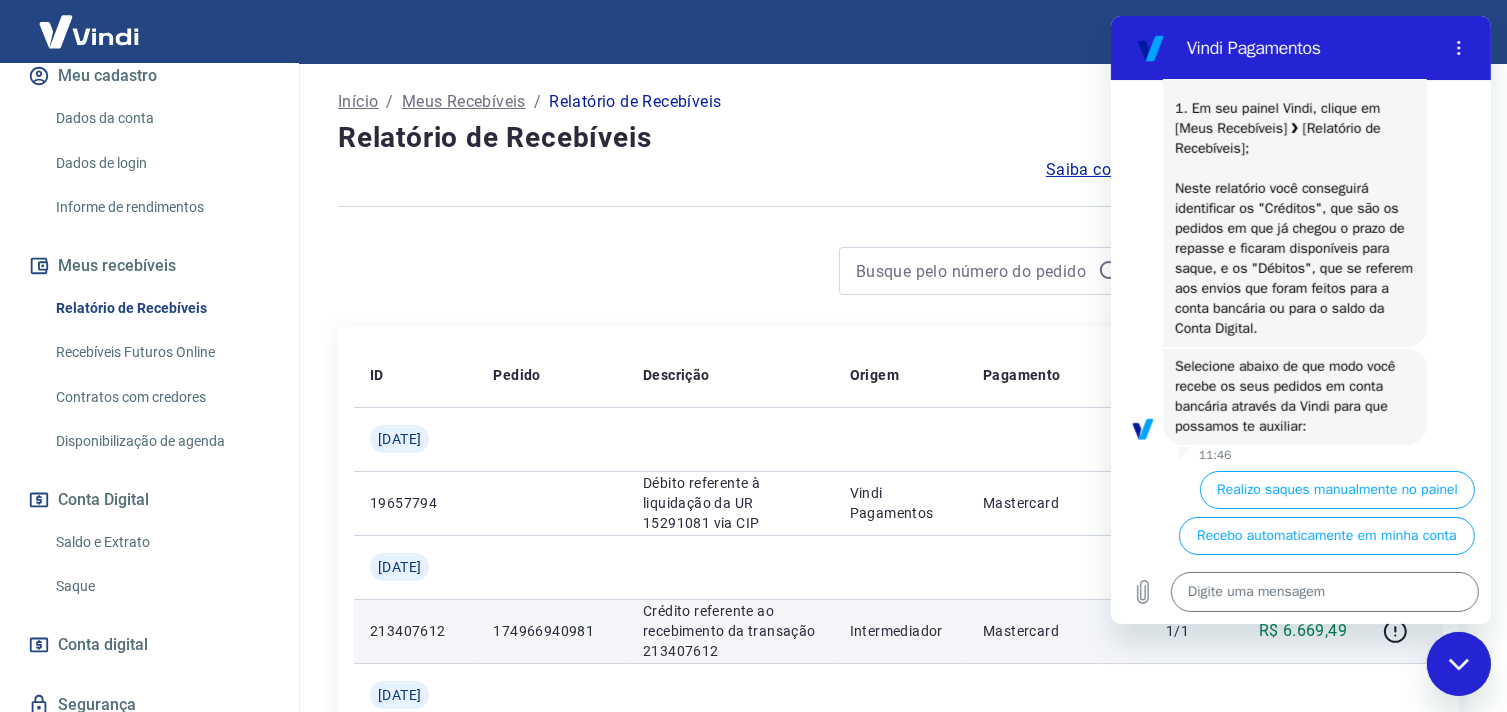 scroll, scrollTop: 300, scrollLeft: 0, axis: vertical 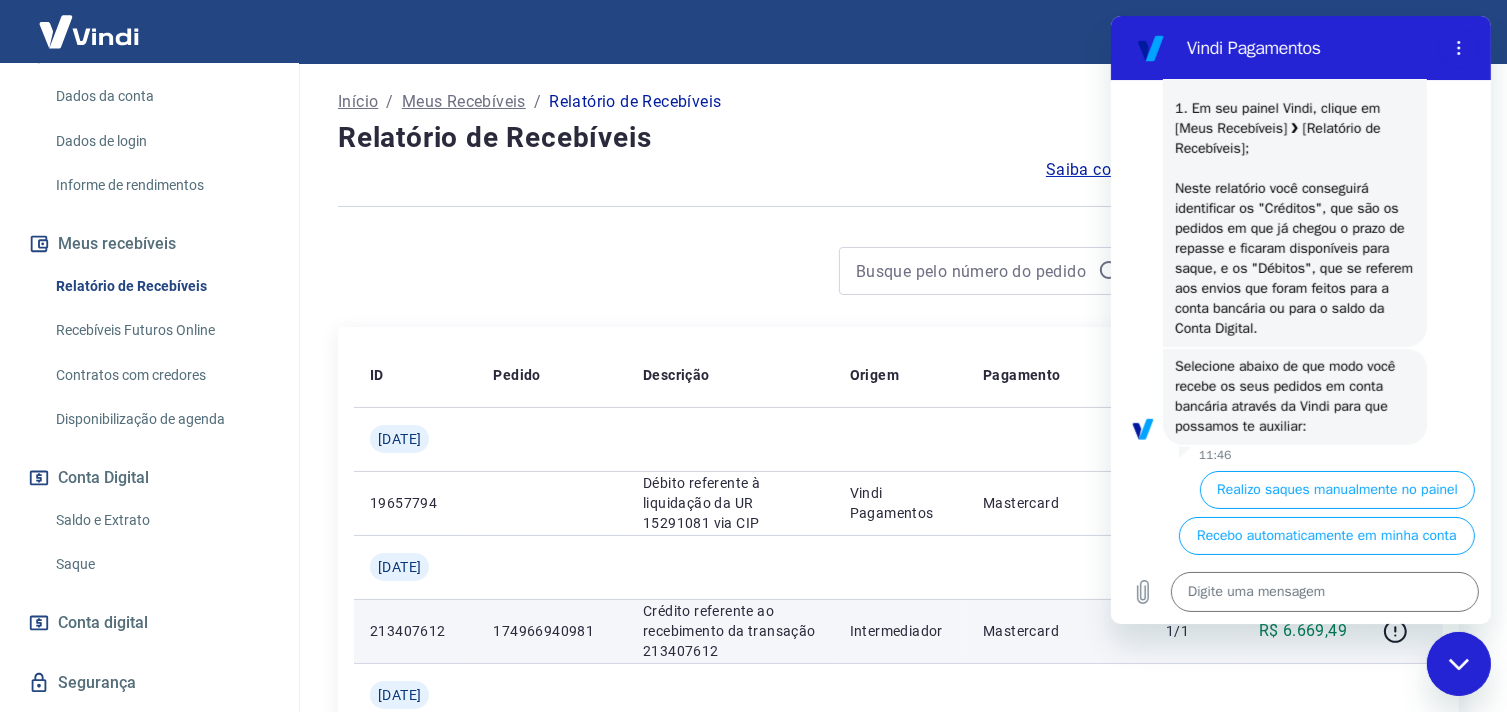 click on "Saldo e Extrato" at bounding box center [161, 520] 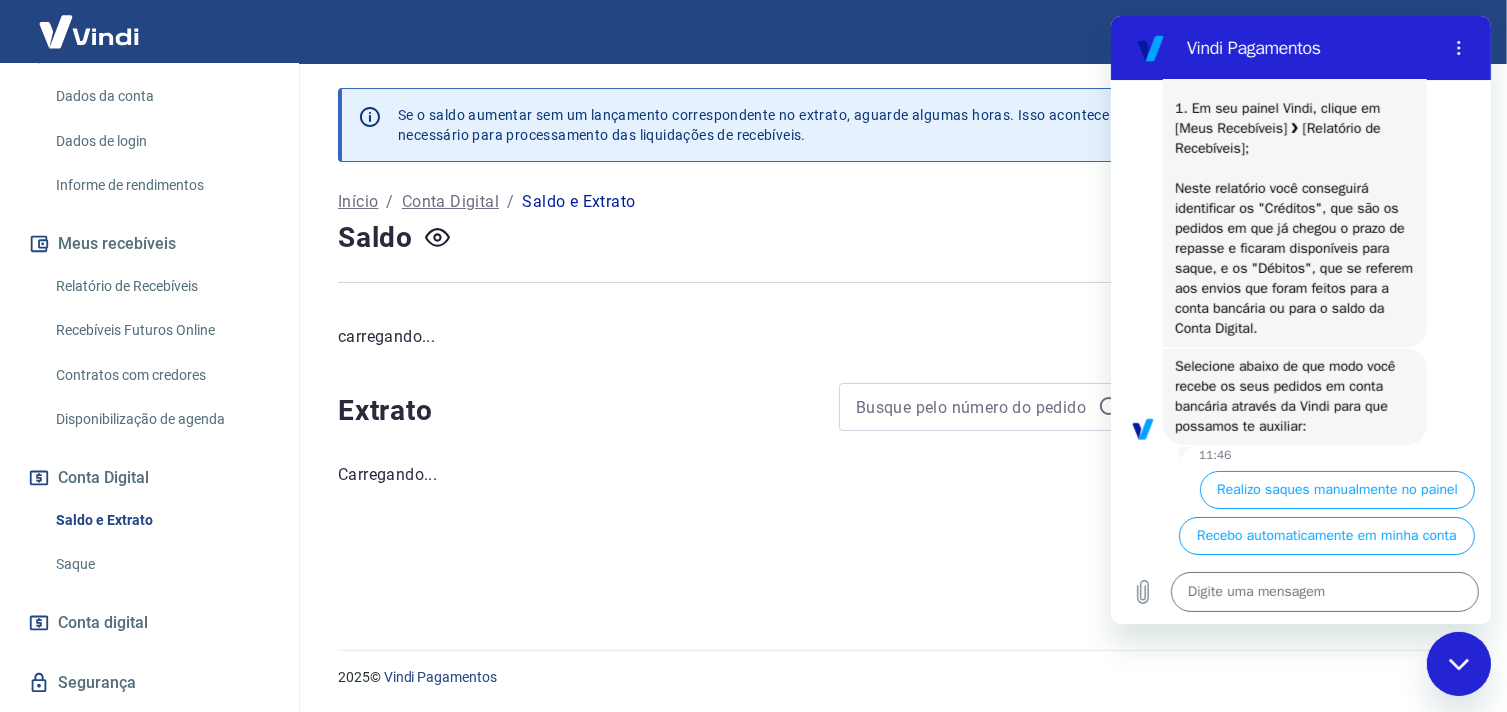 scroll, scrollTop: 0, scrollLeft: 0, axis: both 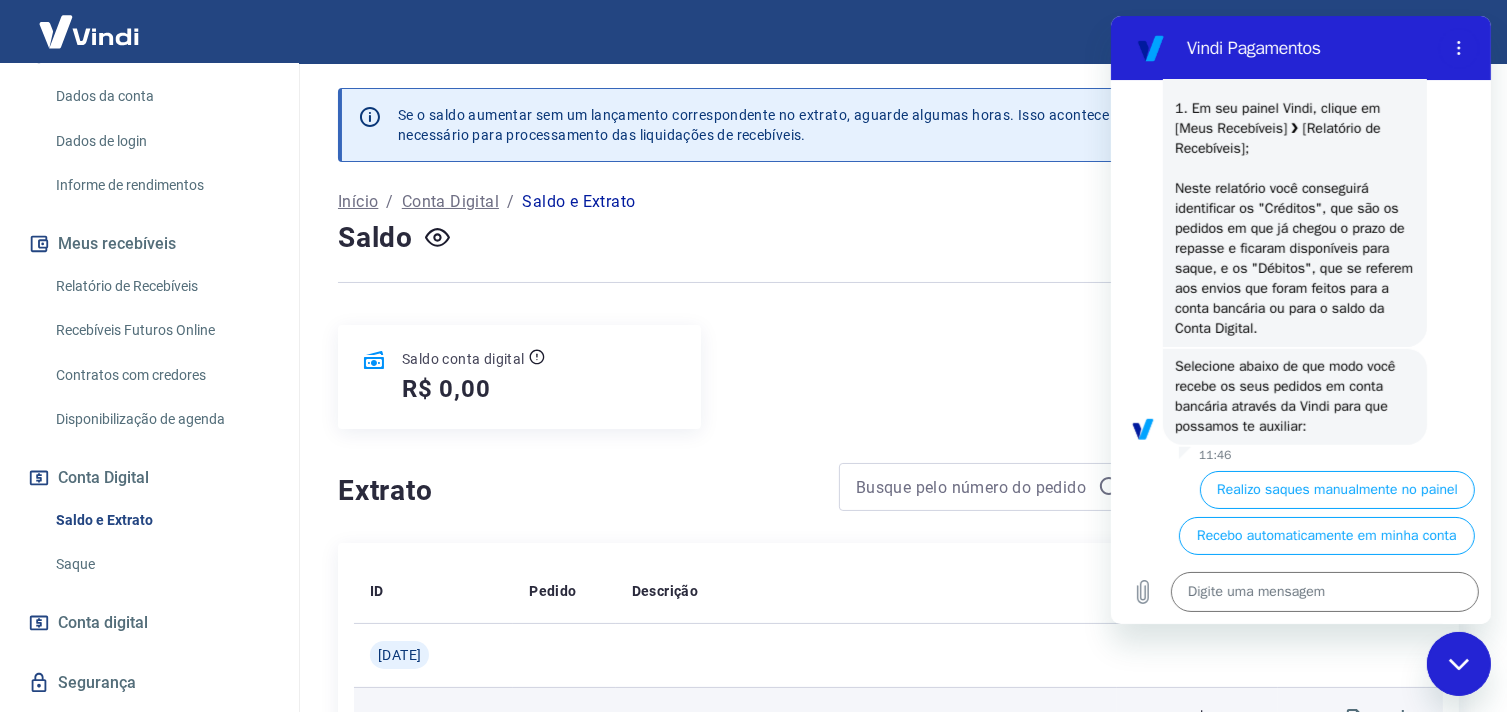 click on "Débito referente à transferência bancária 1569687" at bounding box center [866, 719] 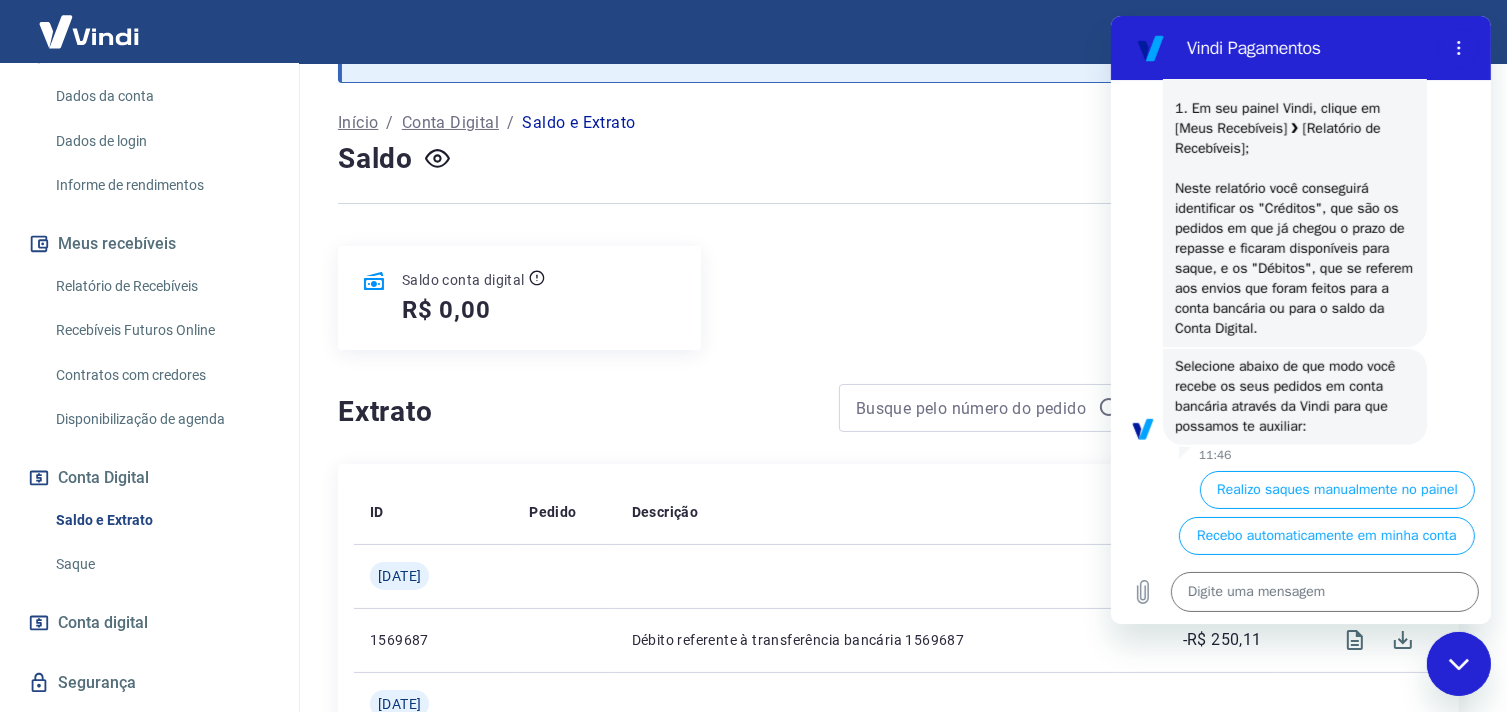 scroll, scrollTop: 0, scrollLeft: 0, axis: both 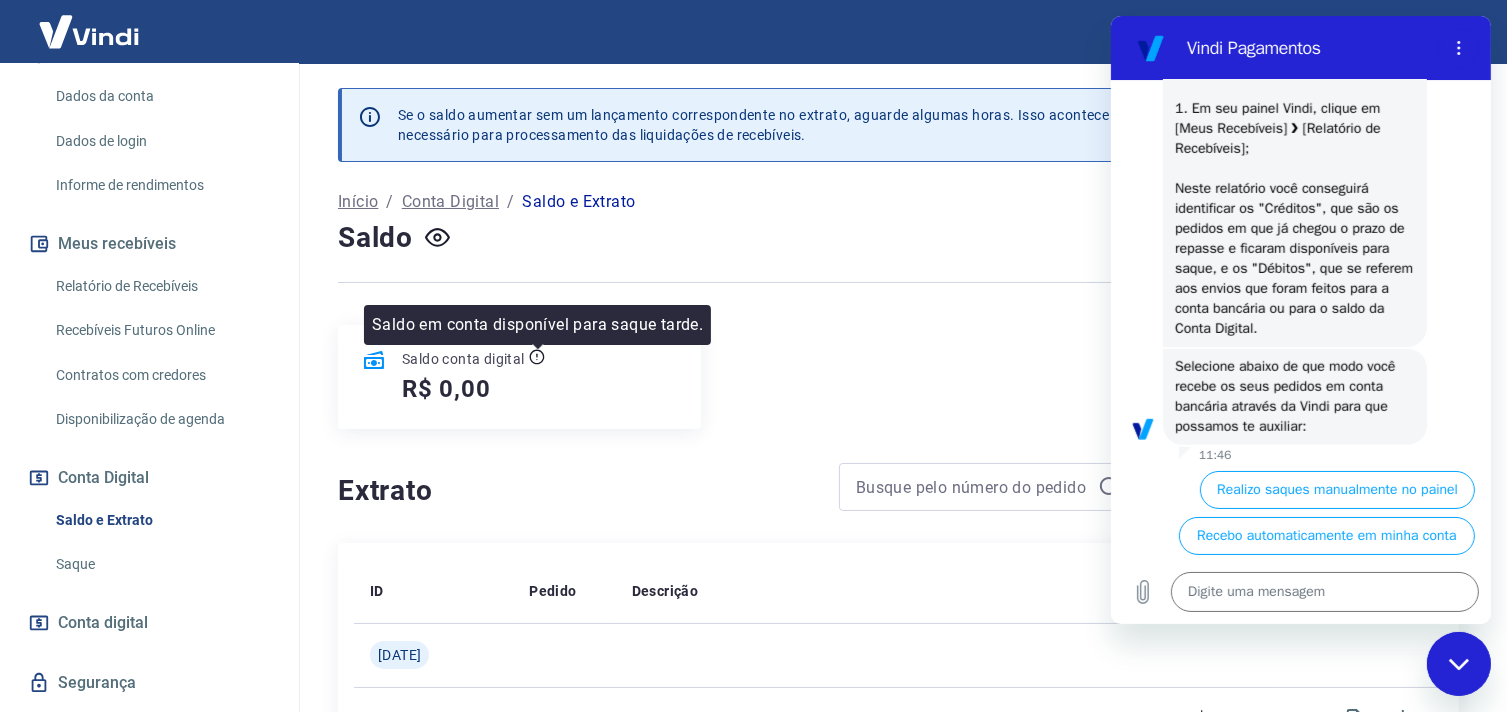 click 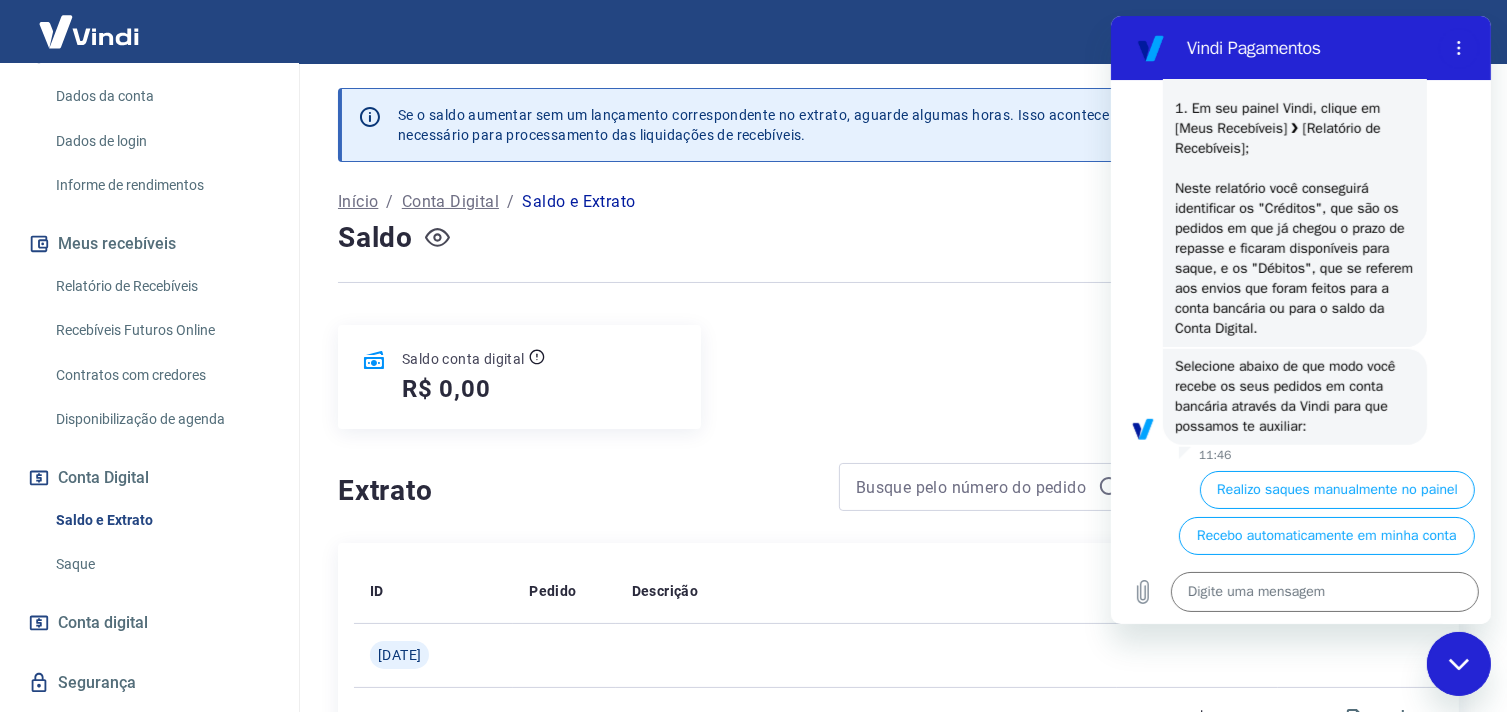 click 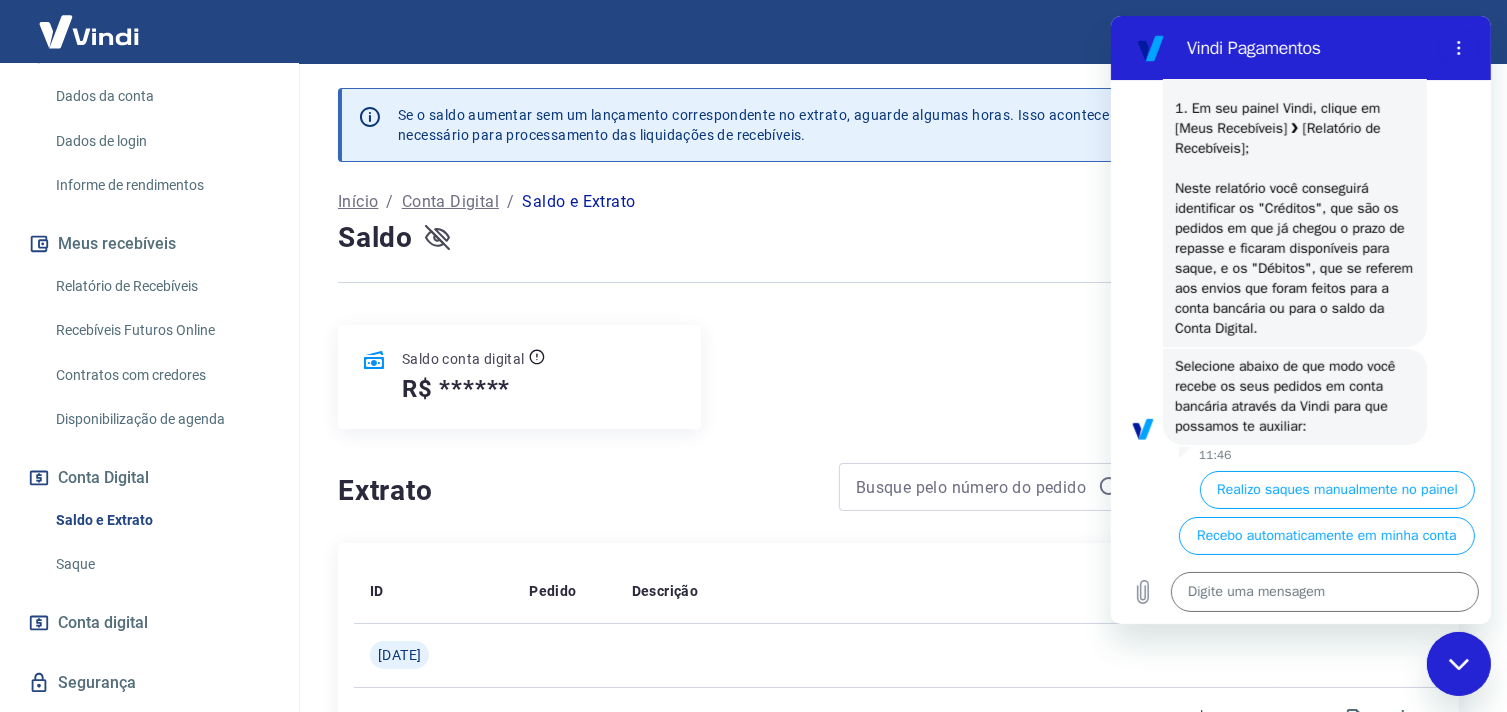 click 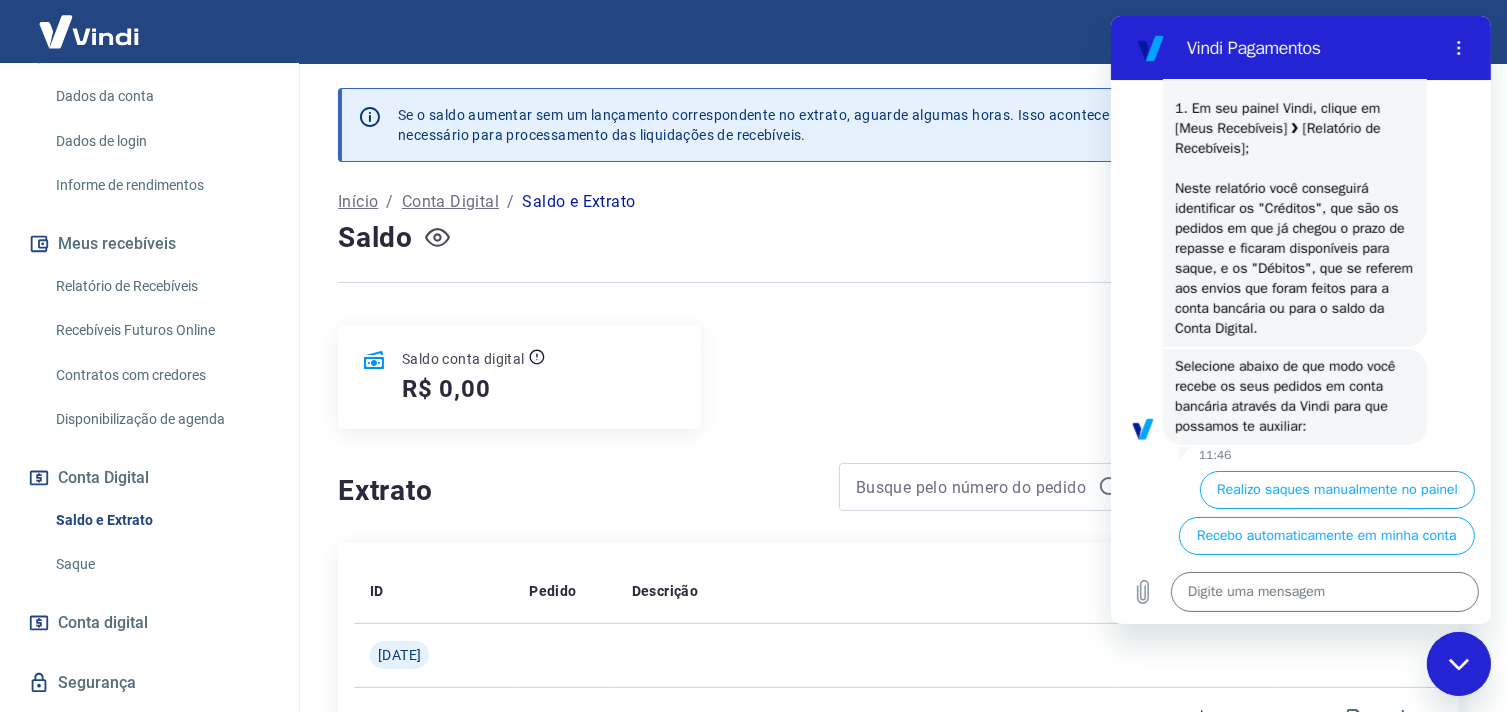 click at bounding box center [1458, 663] 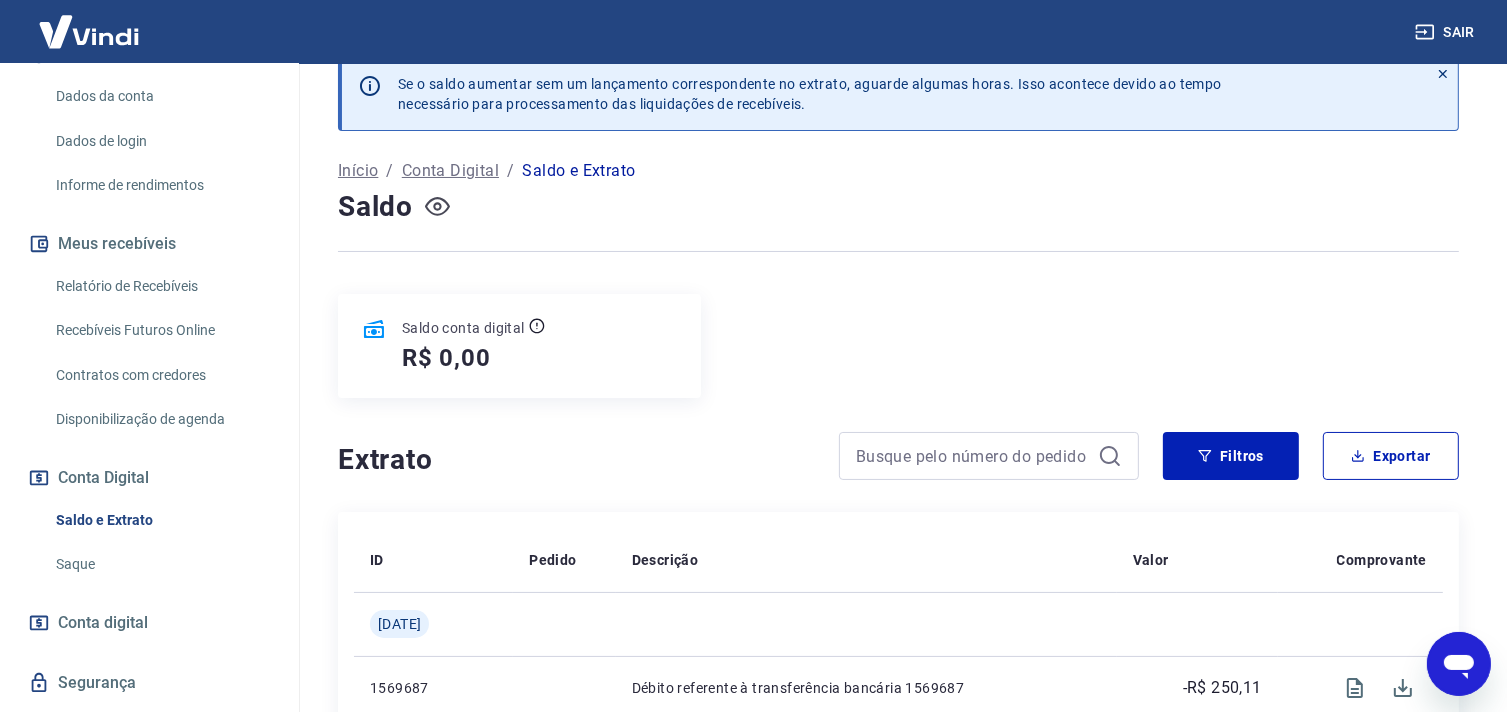 scroll, scrollTop: 0, scrollLeft: 0, axis: both 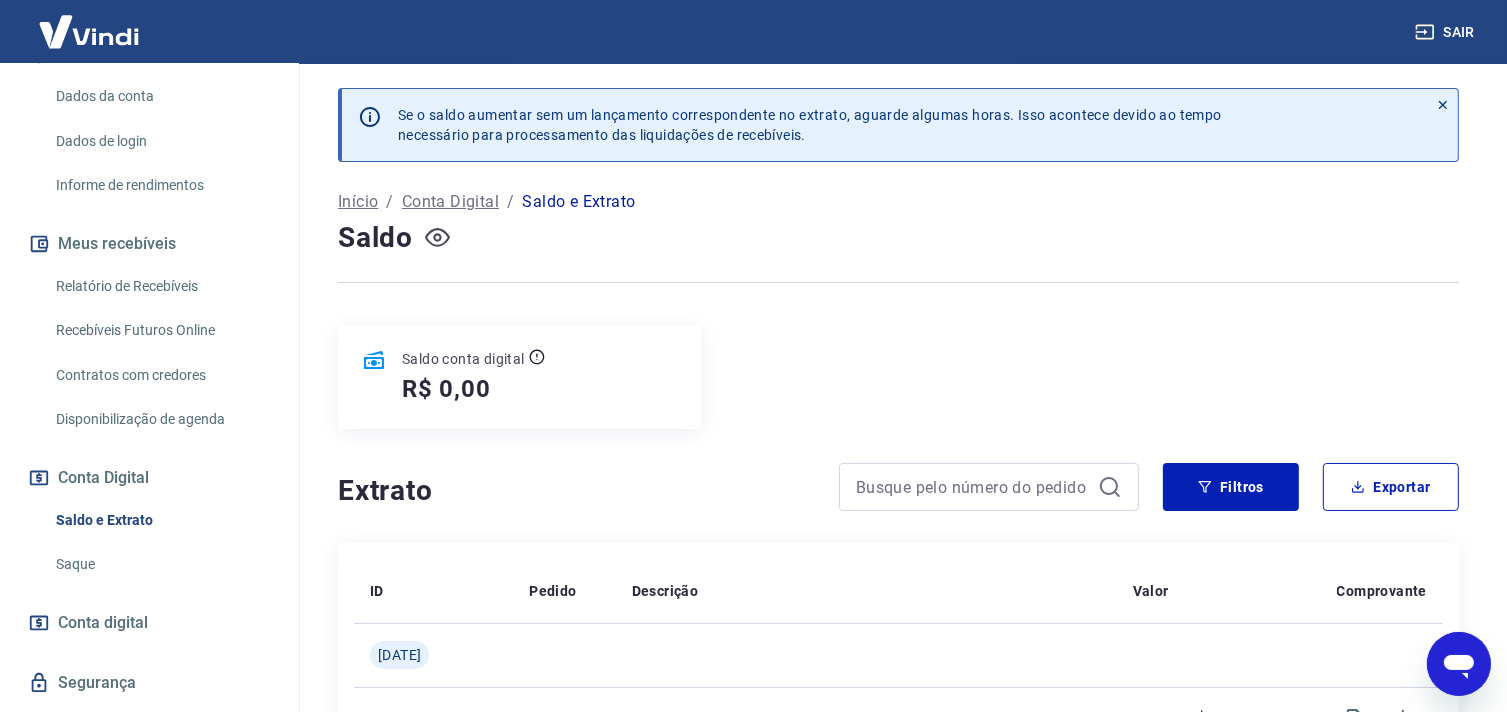 type on "x" 